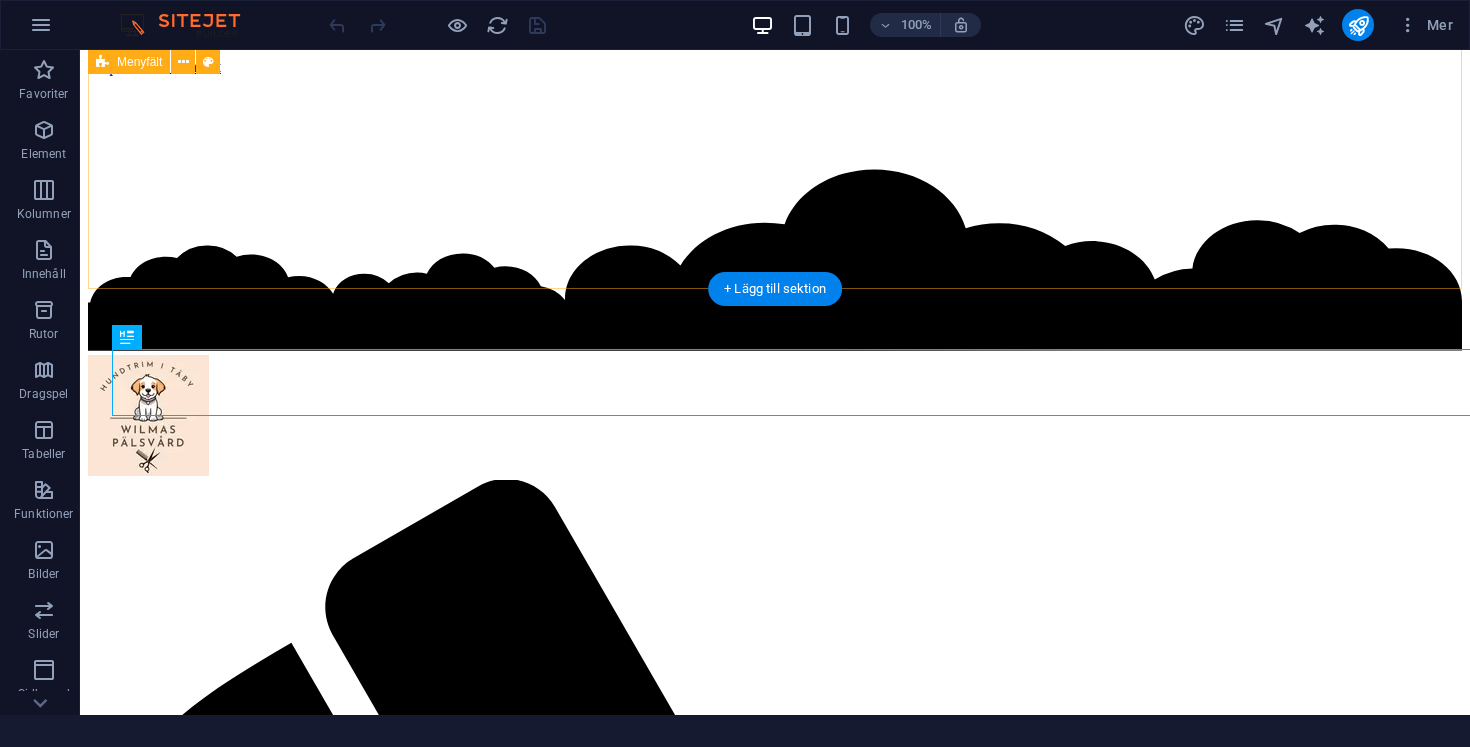 scroll, scrollTop: 456, scrollLeft: 0, axis: vertical 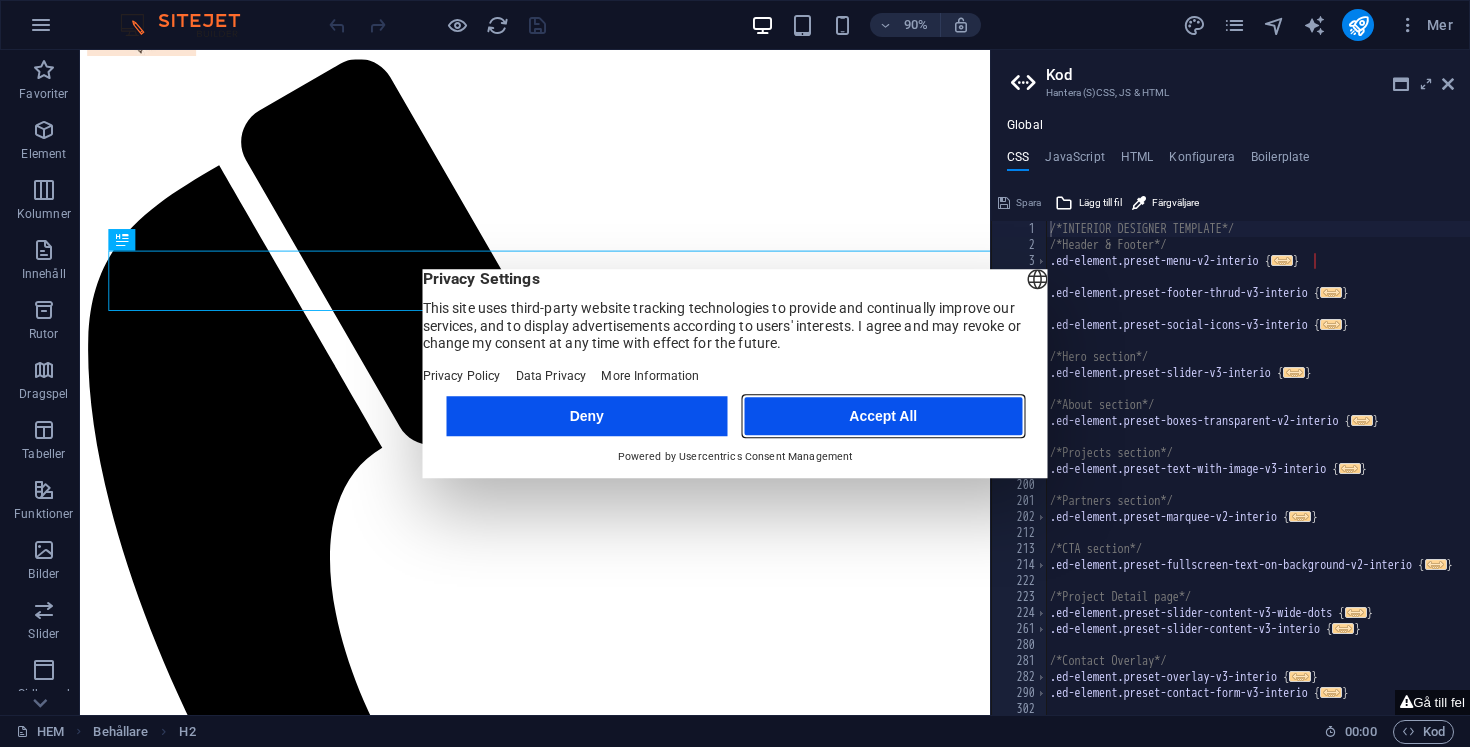click on "Accept All" at bounding box center [883, 416] 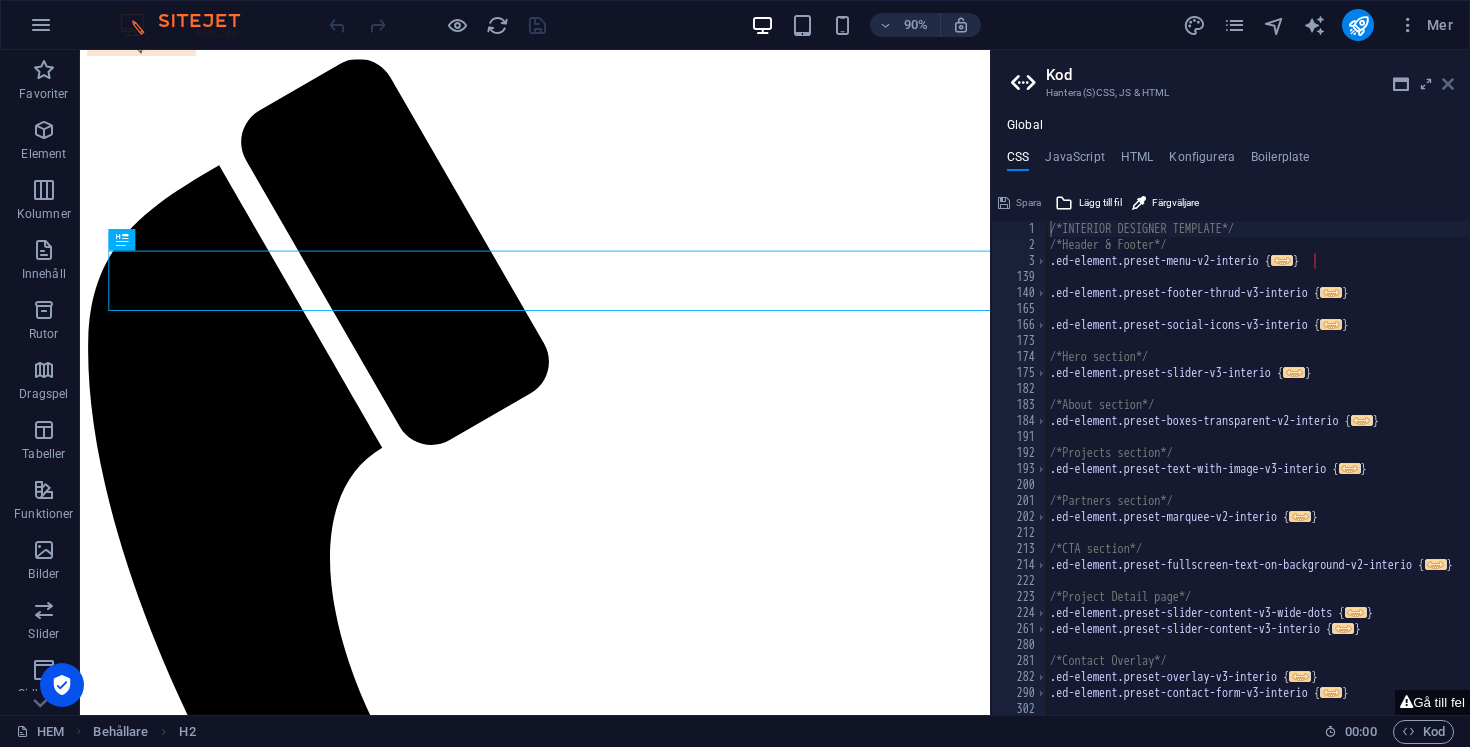 click at bounding box center [1448, 84] 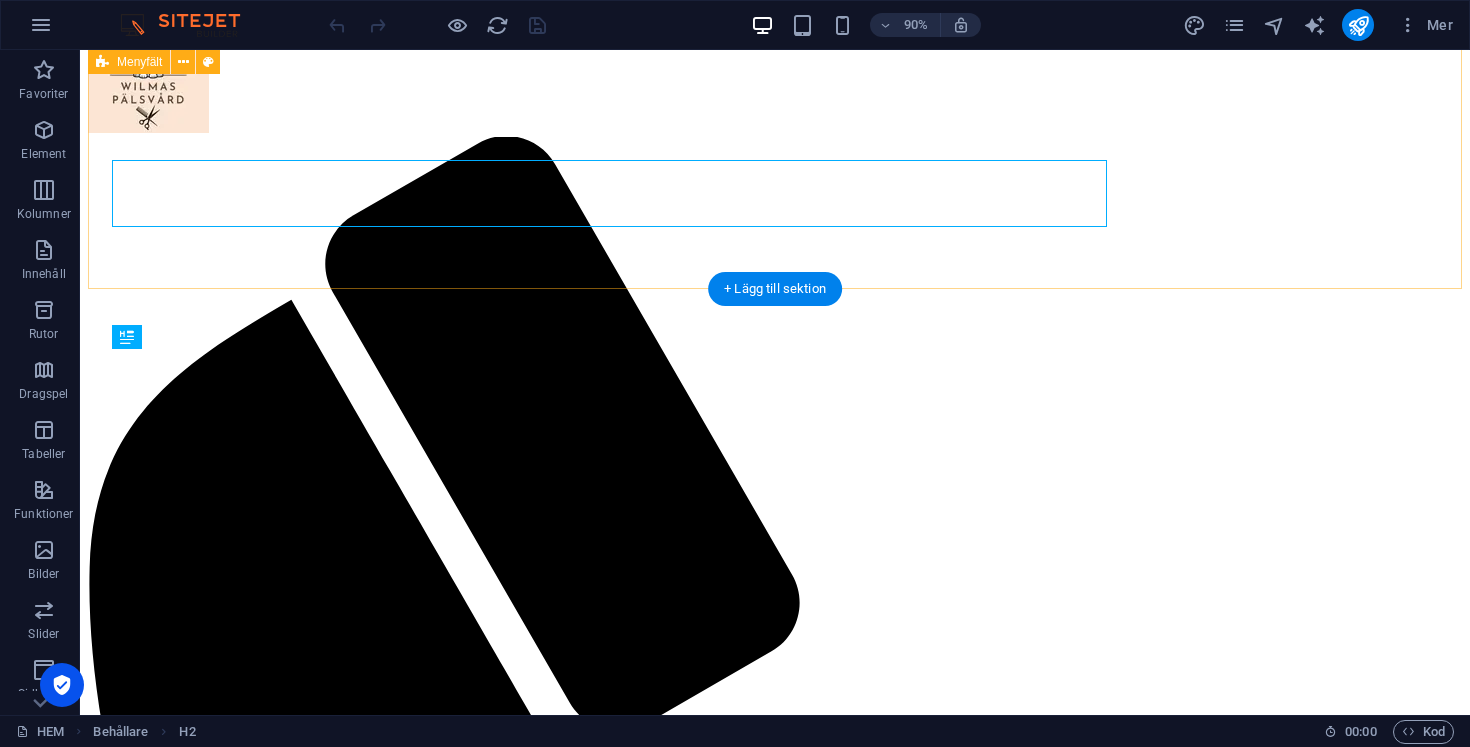 scroll, scrollTop: 456, scrollLeft: 0, axis: vertical 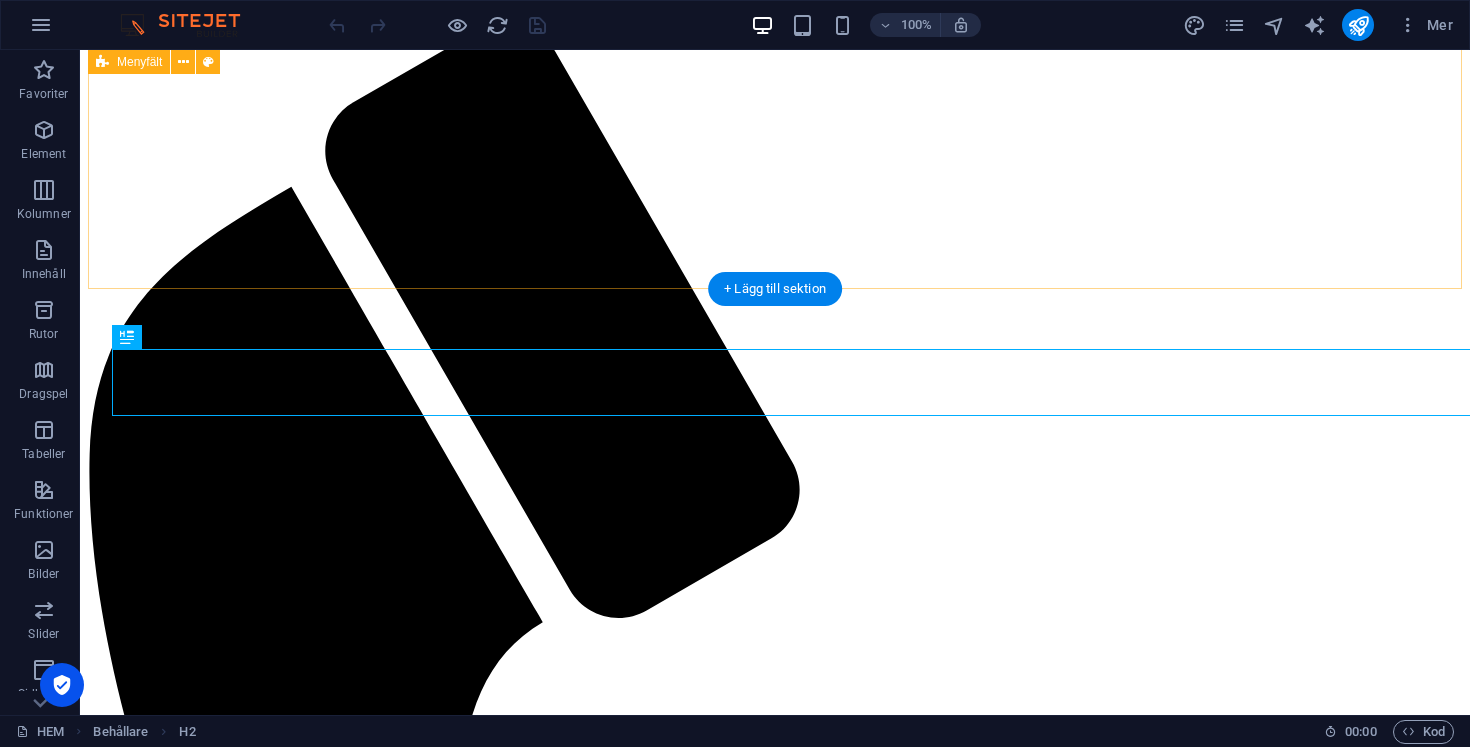 click on "Menu Hem Innan Besöket Tjänster OM MIG! BOKA KONTAKT" at bounding box center (775, 798) 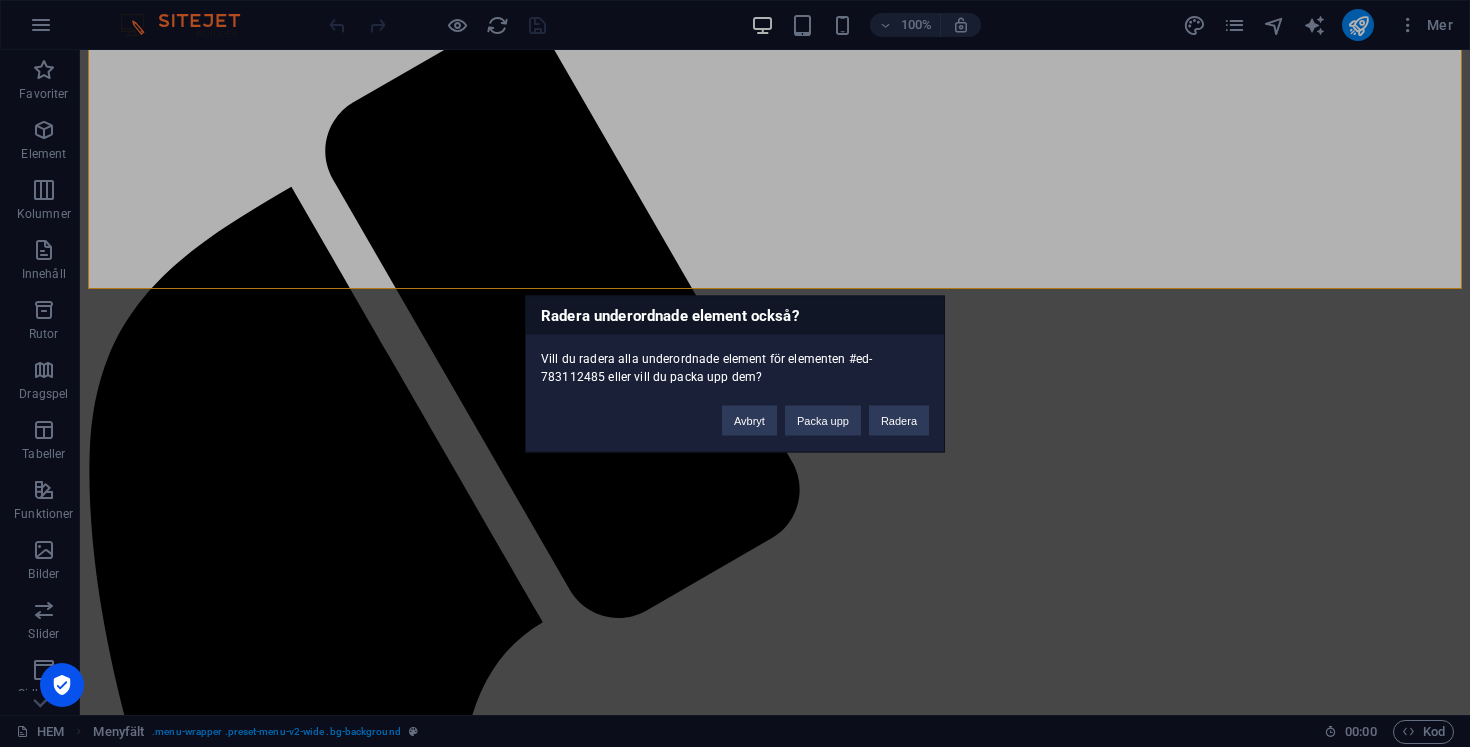 type 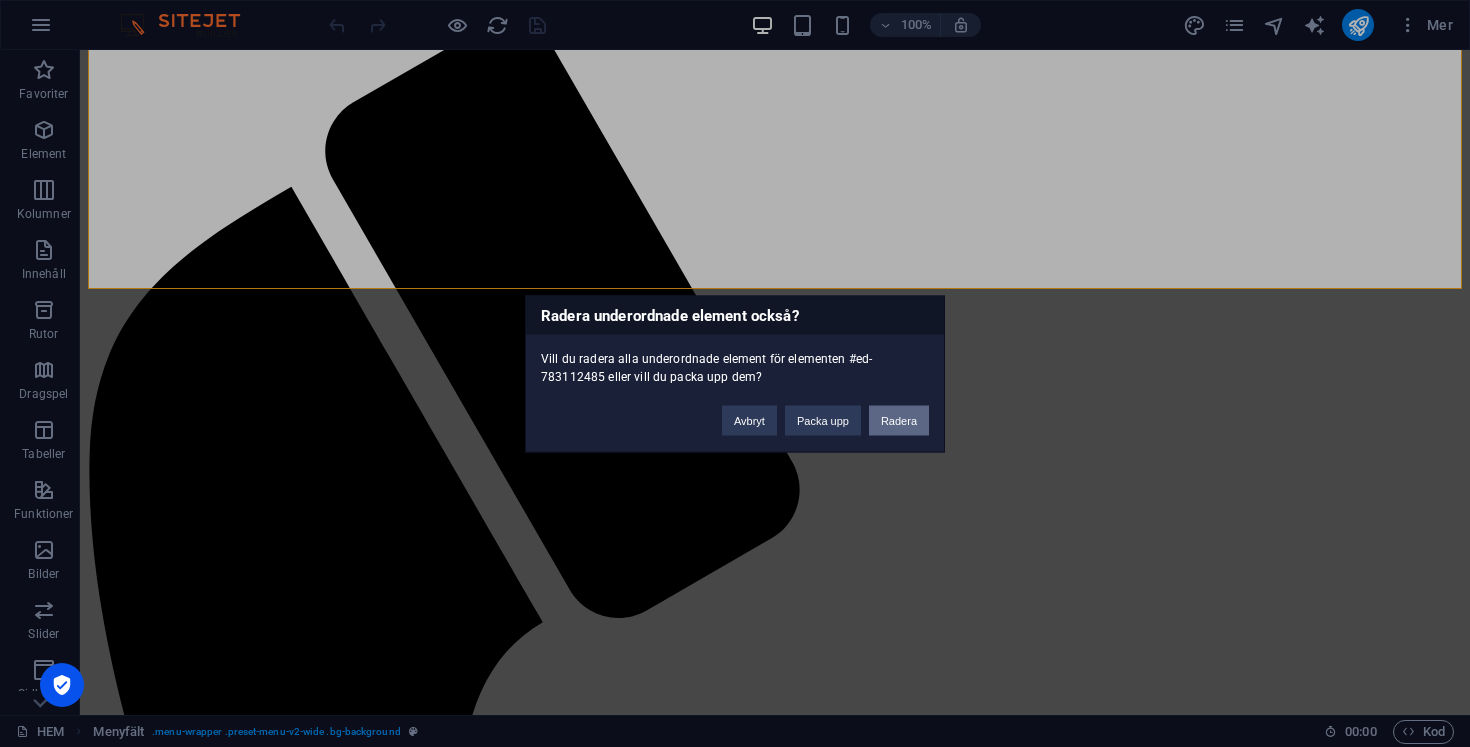 click on "Radera" at bounding box center [899, 420] 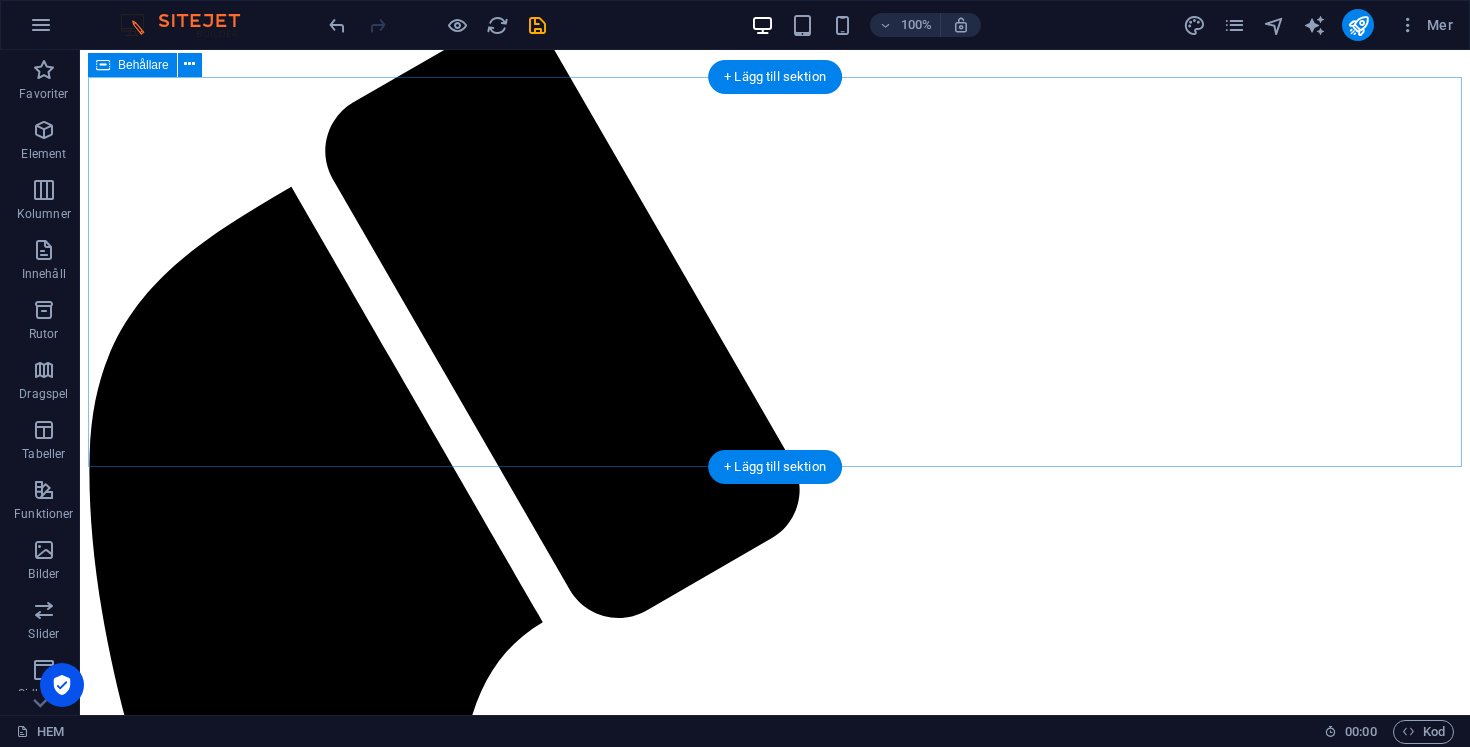 scroll, scrollTop: 0, scrollLeft: 0, axis: both 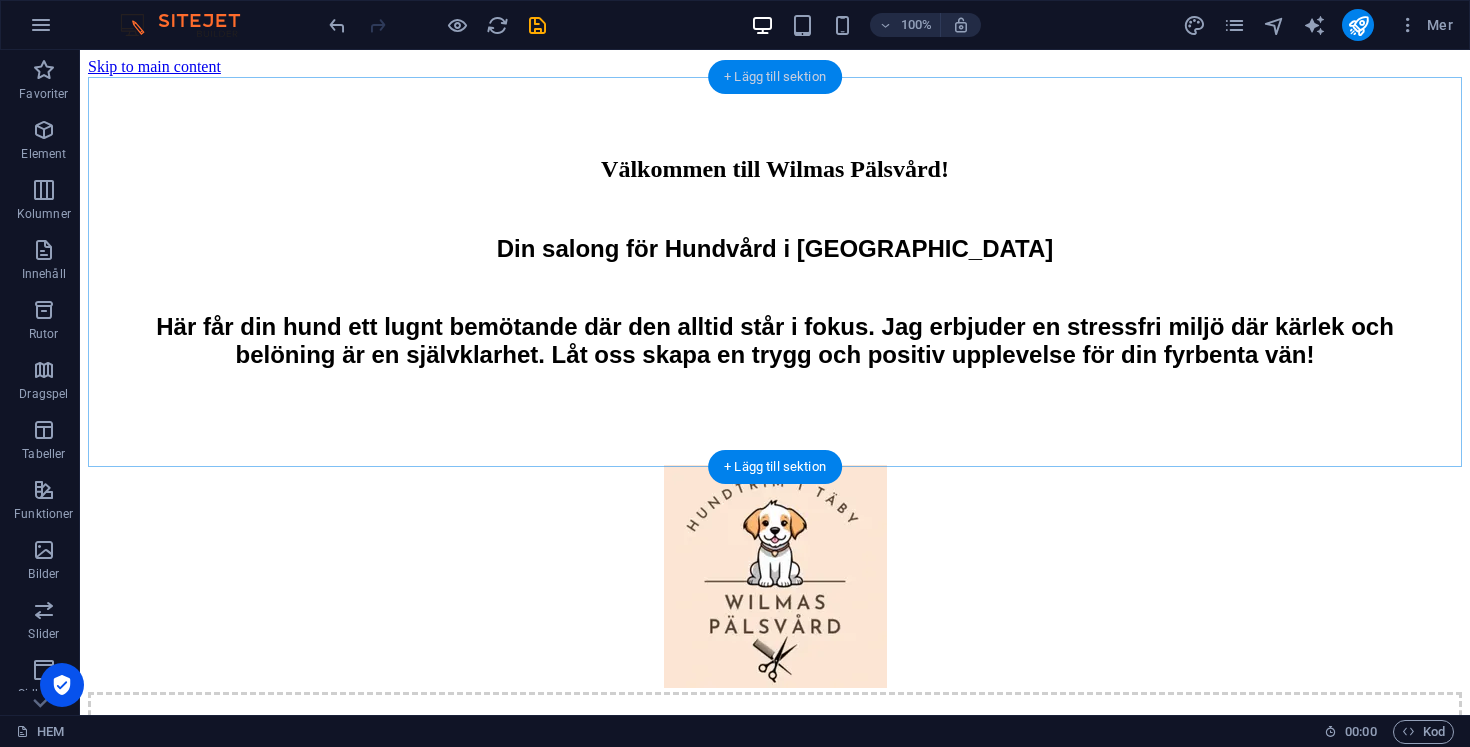 click on "+ Lägg till sektion" at bounding box center (775, 77) 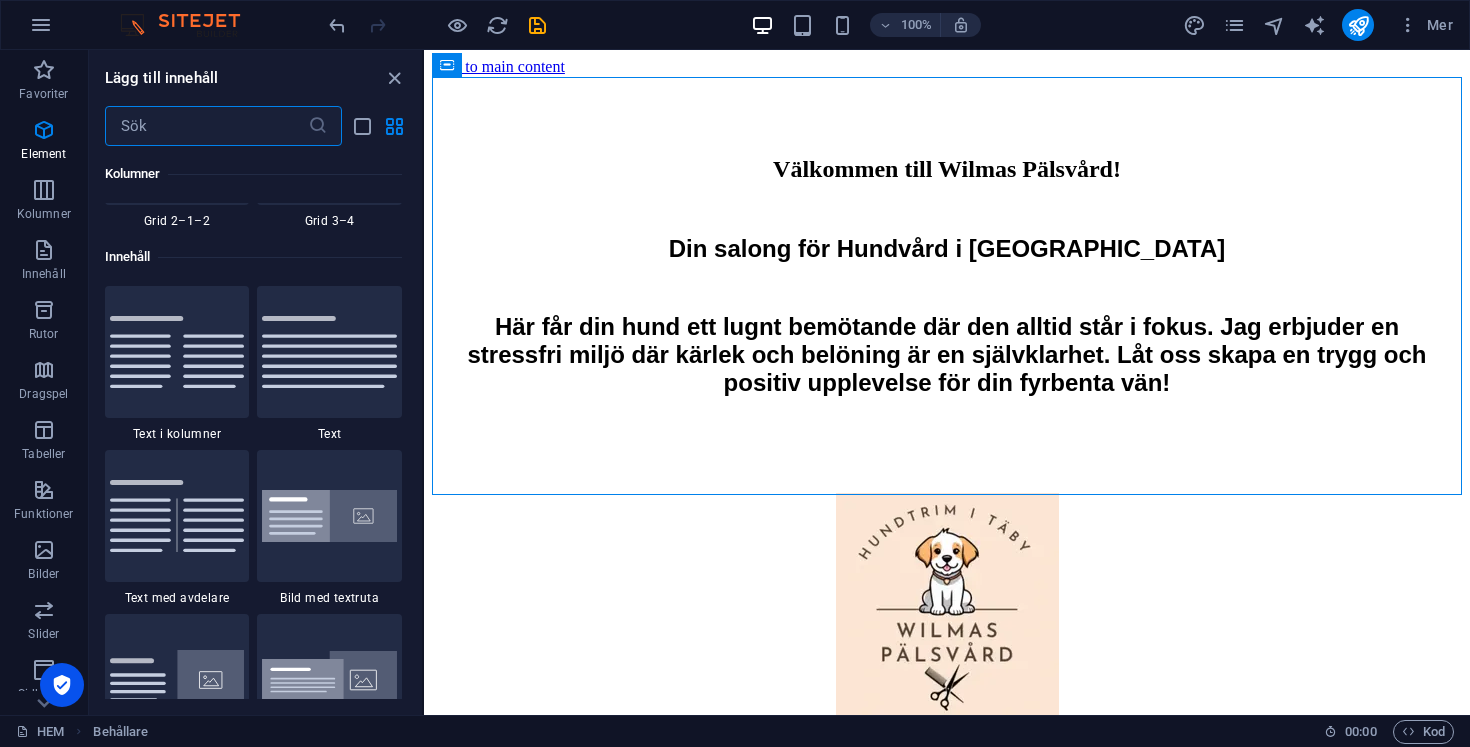 scroll, scrollTop: 3499, scrollLeft: 0, axis: vertical 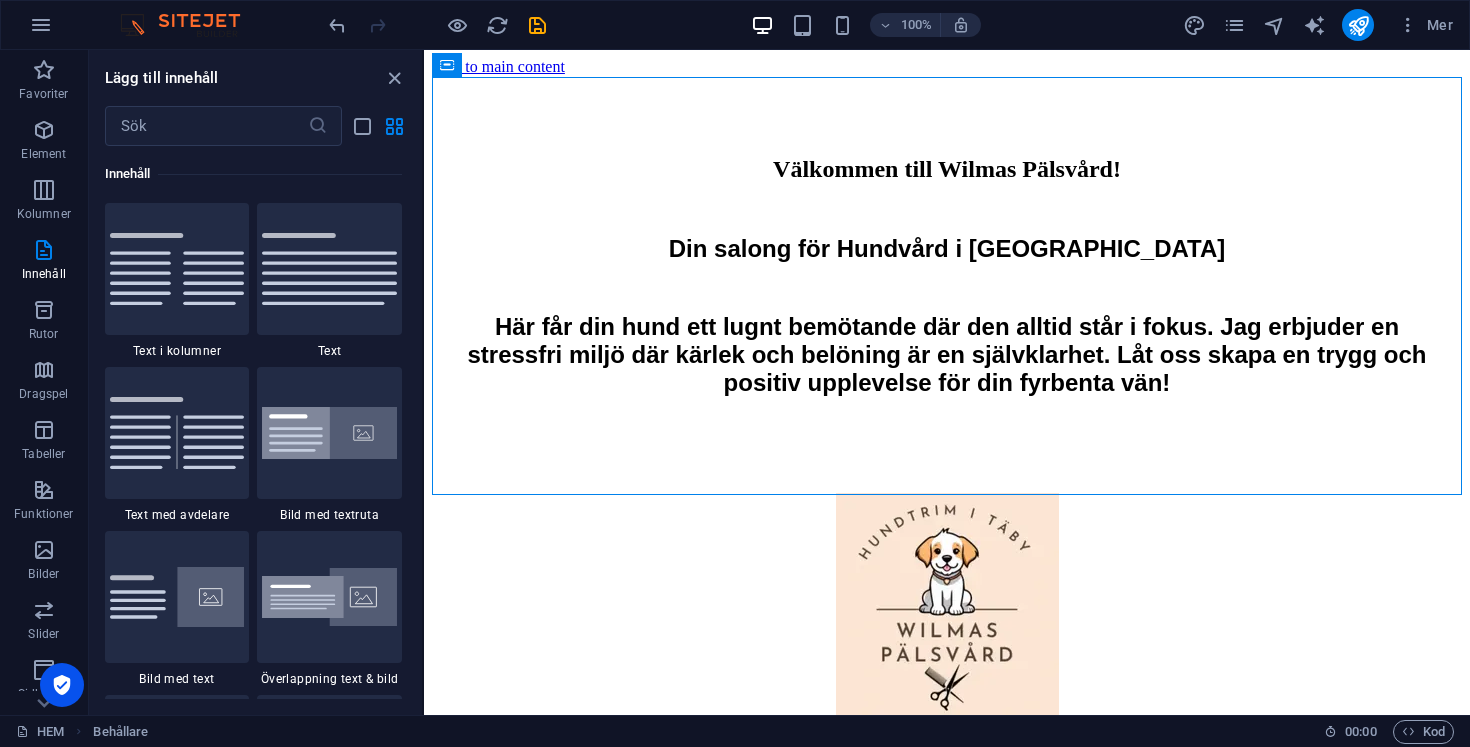 click on "Skip to main content" at bounding box center (498, 66) 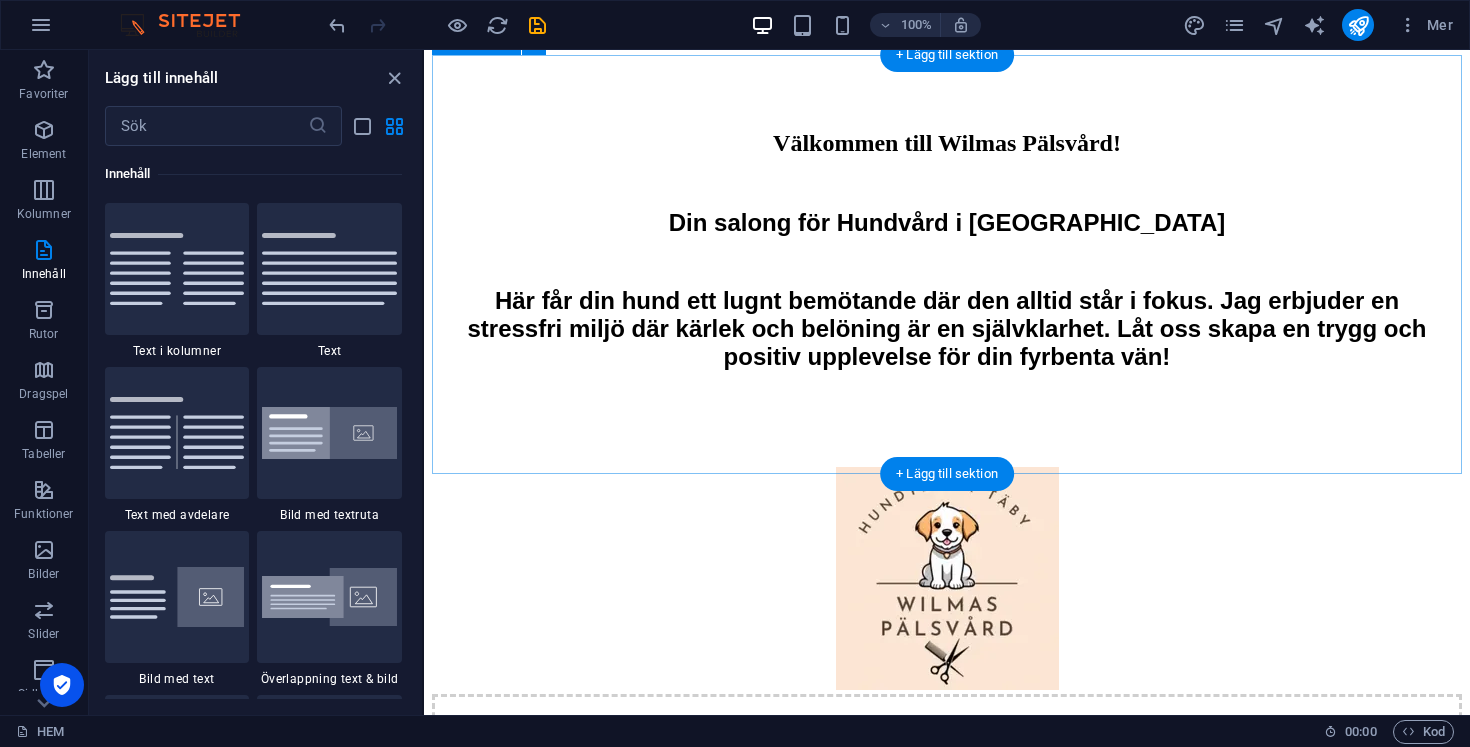 scroll, scrollTop: 26, scrollLeft: 0, axis: vertical 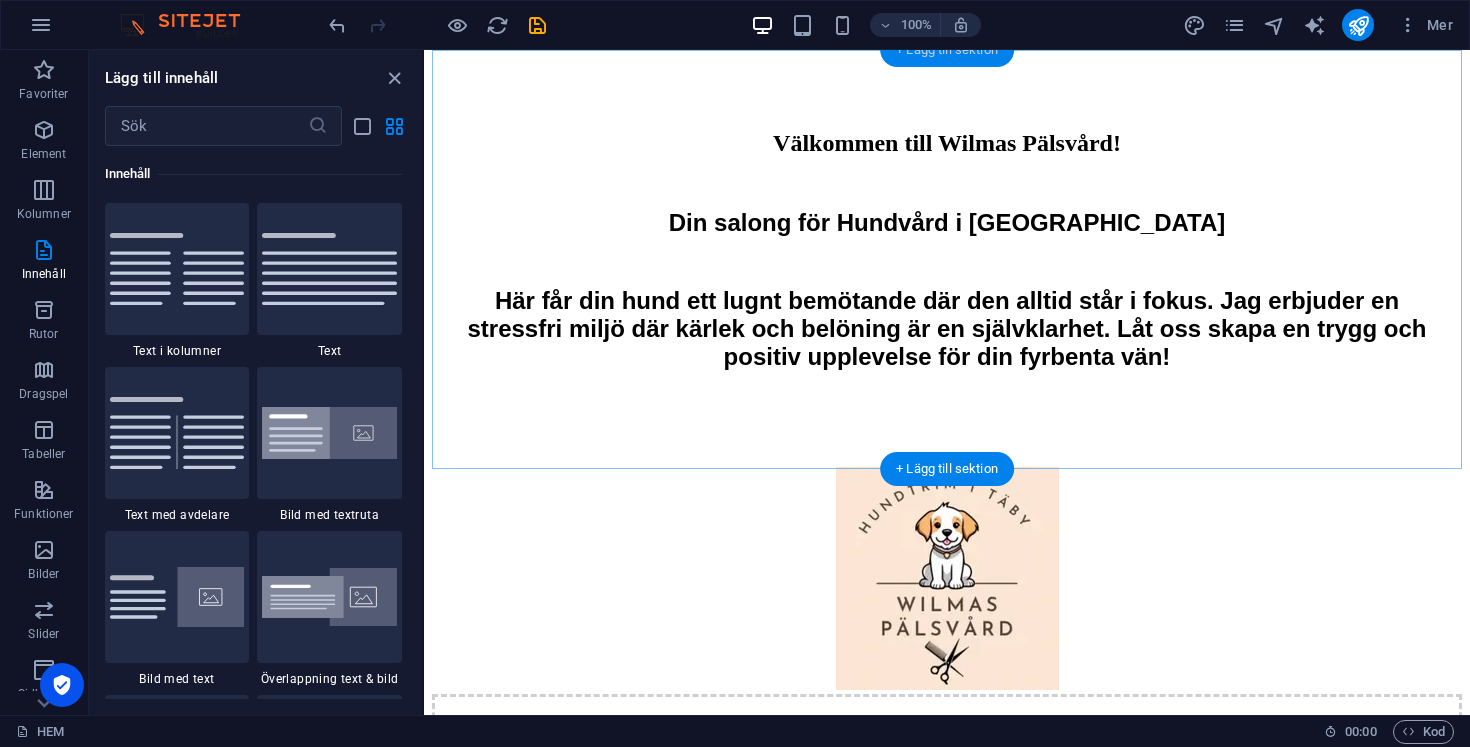 click on "+ Lägg till sektion" at bounding box center (947, 50) 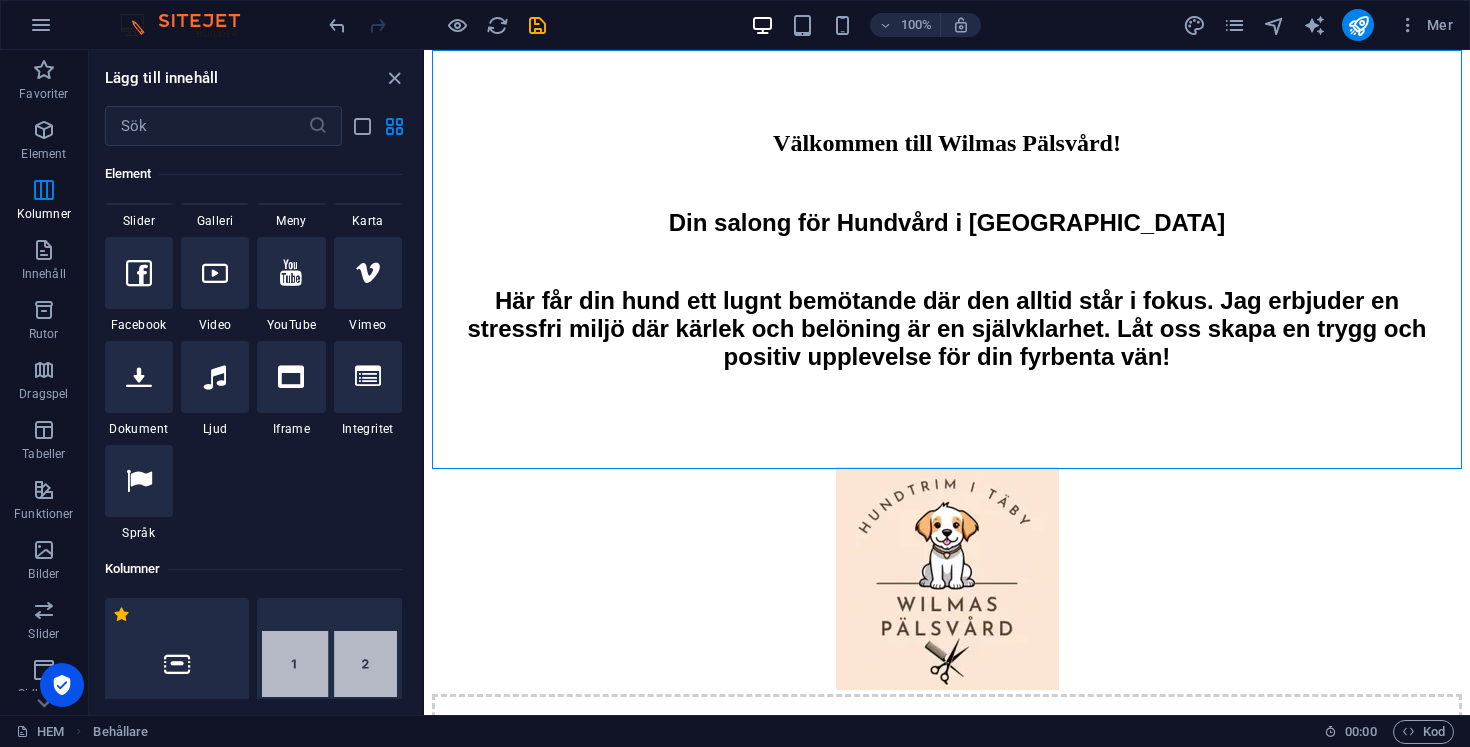 scroll, scrollTop: 0, scrollLeft: 0, axis: both 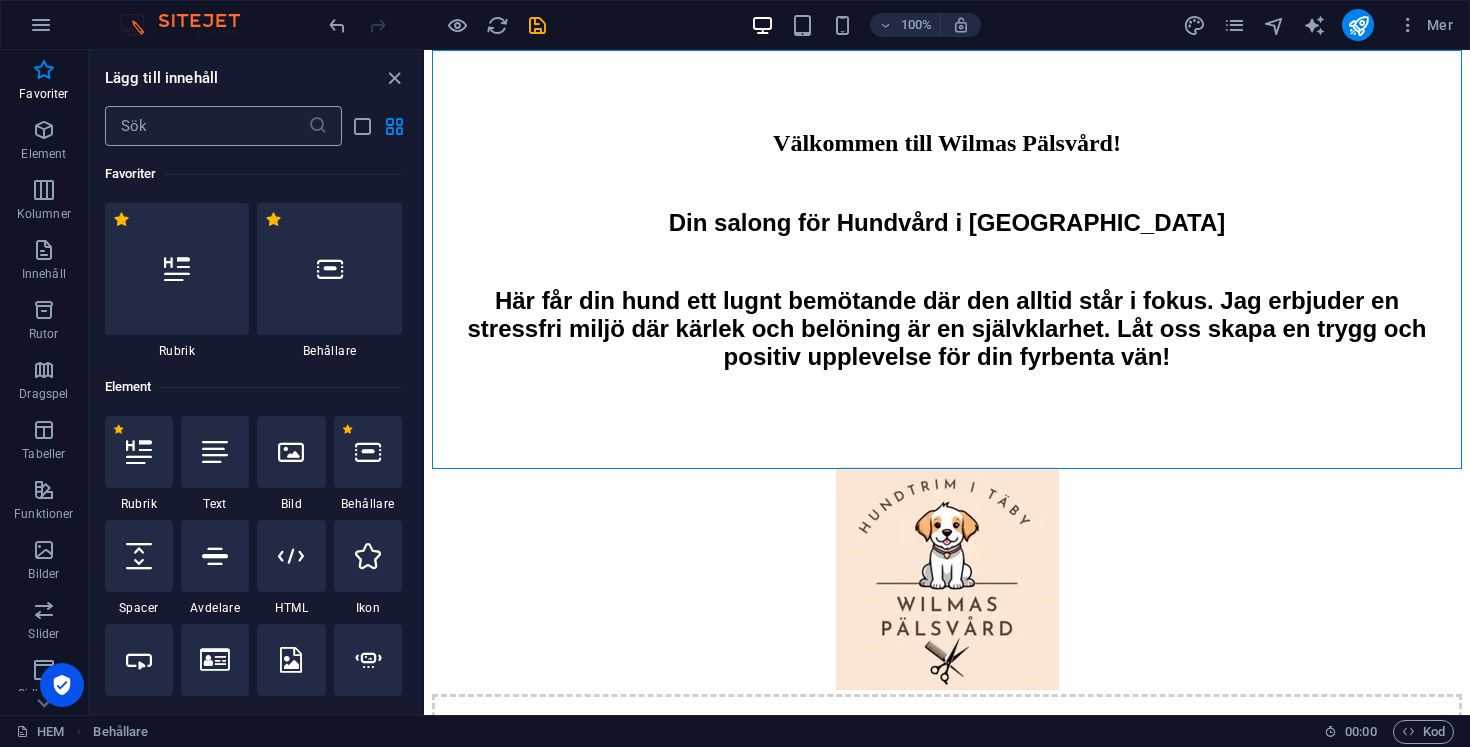 click at bounding box center (206, 126) 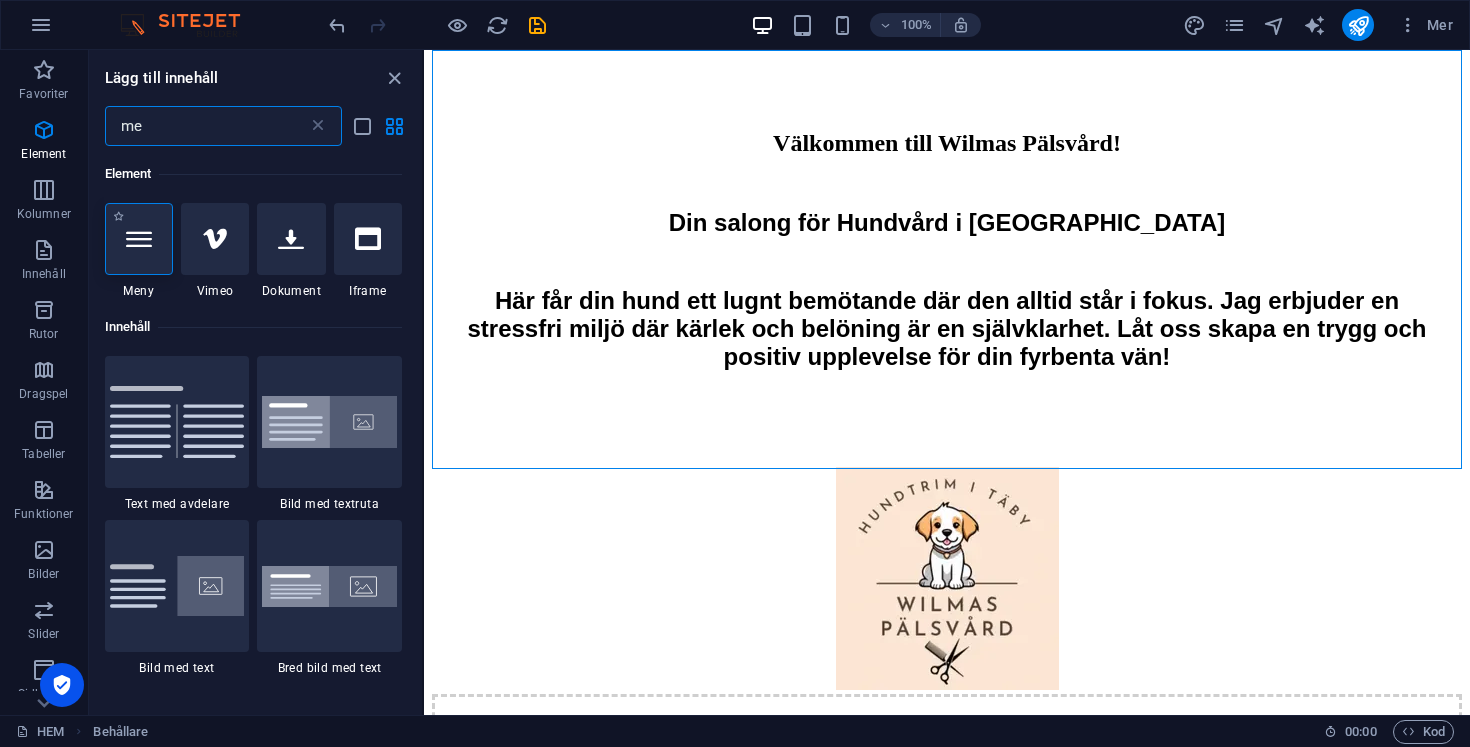 type on "me" 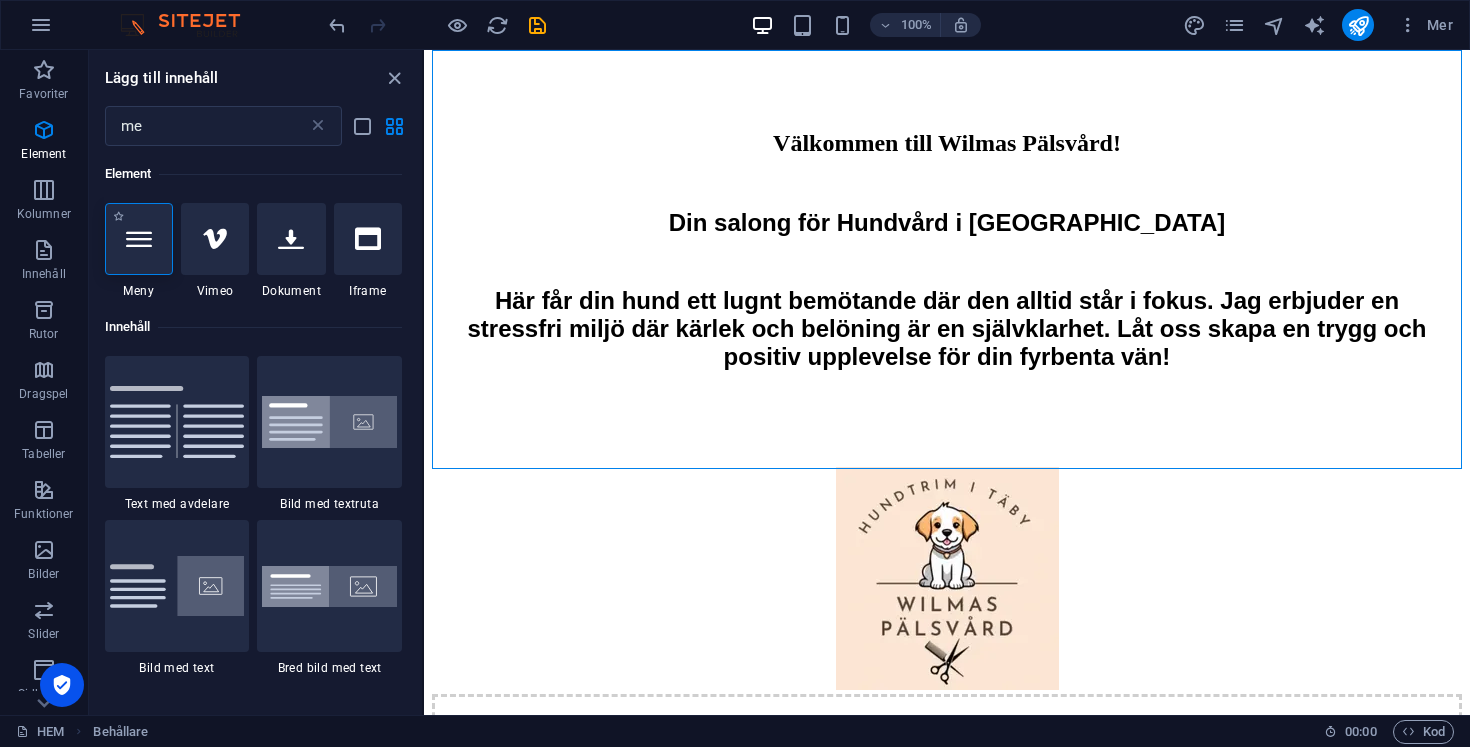 click at bounding box center [139, 239] 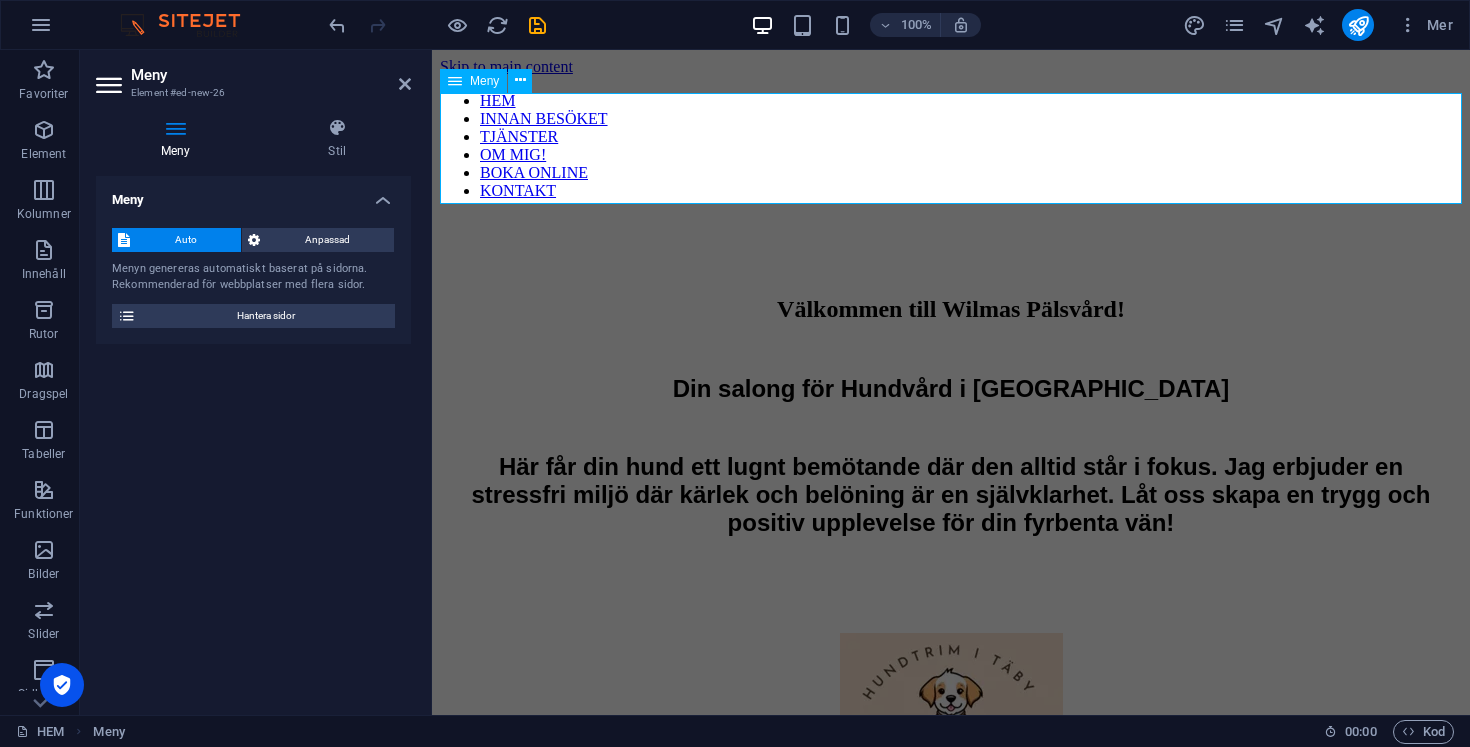 click at bounding box center (455, 81) 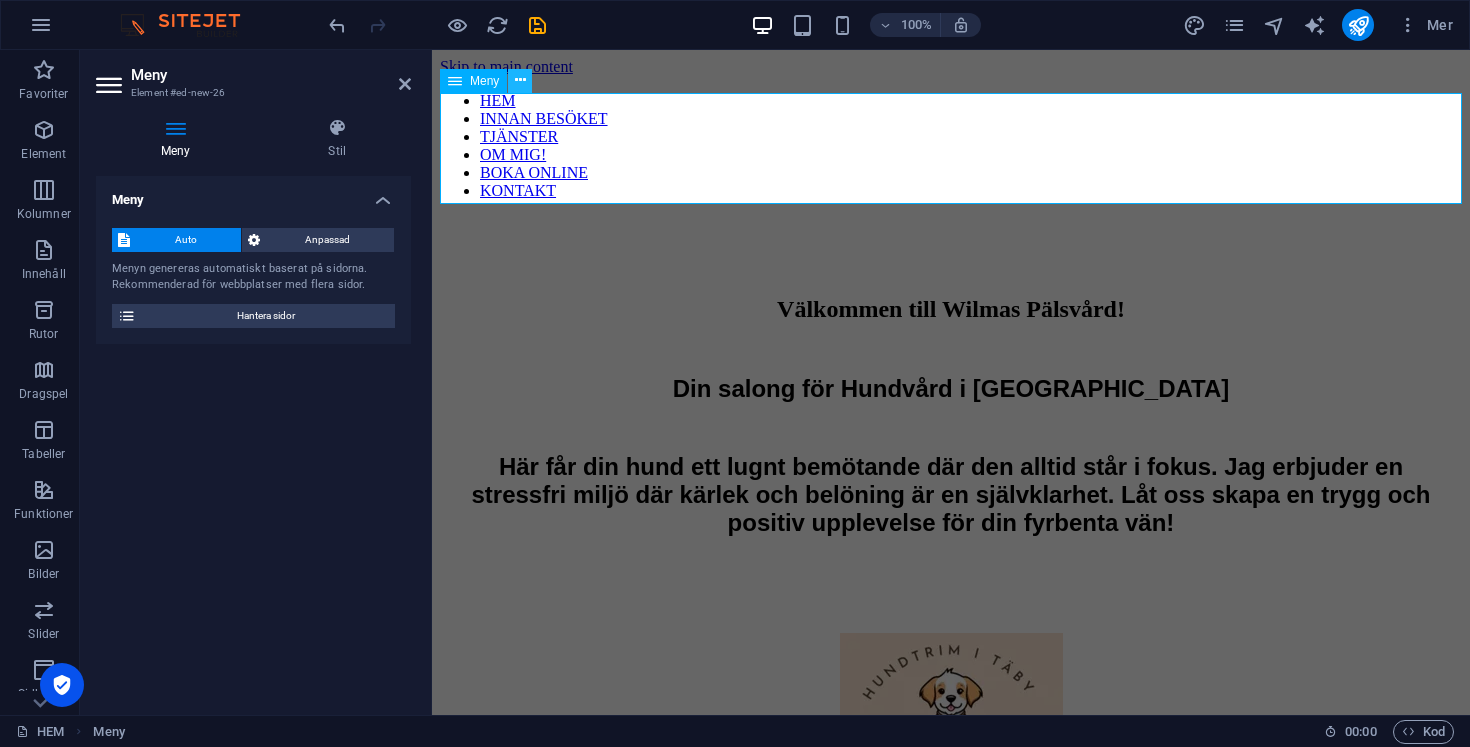 click at bounding box center (520, 80) 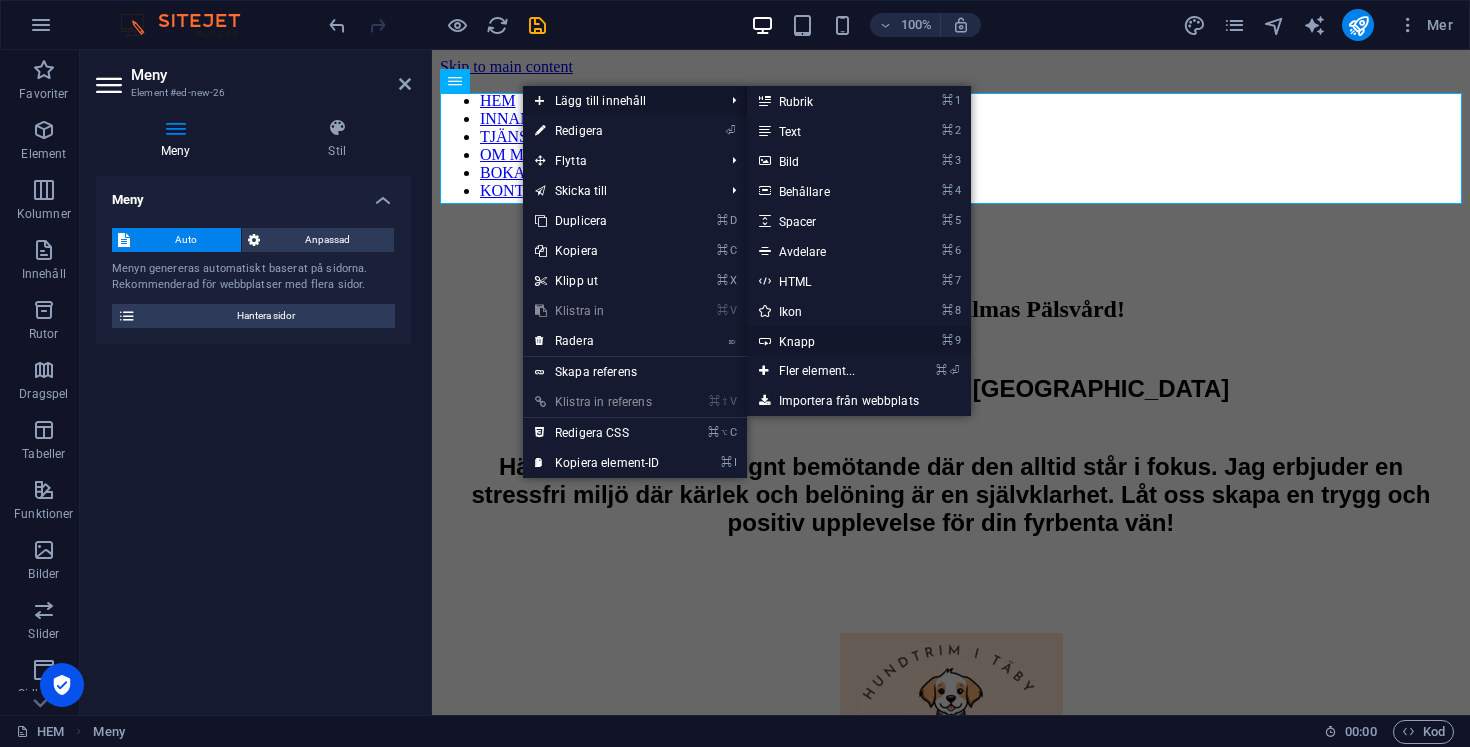 click on "⌘ 9  Knapp" at bounding box center (821, 341) 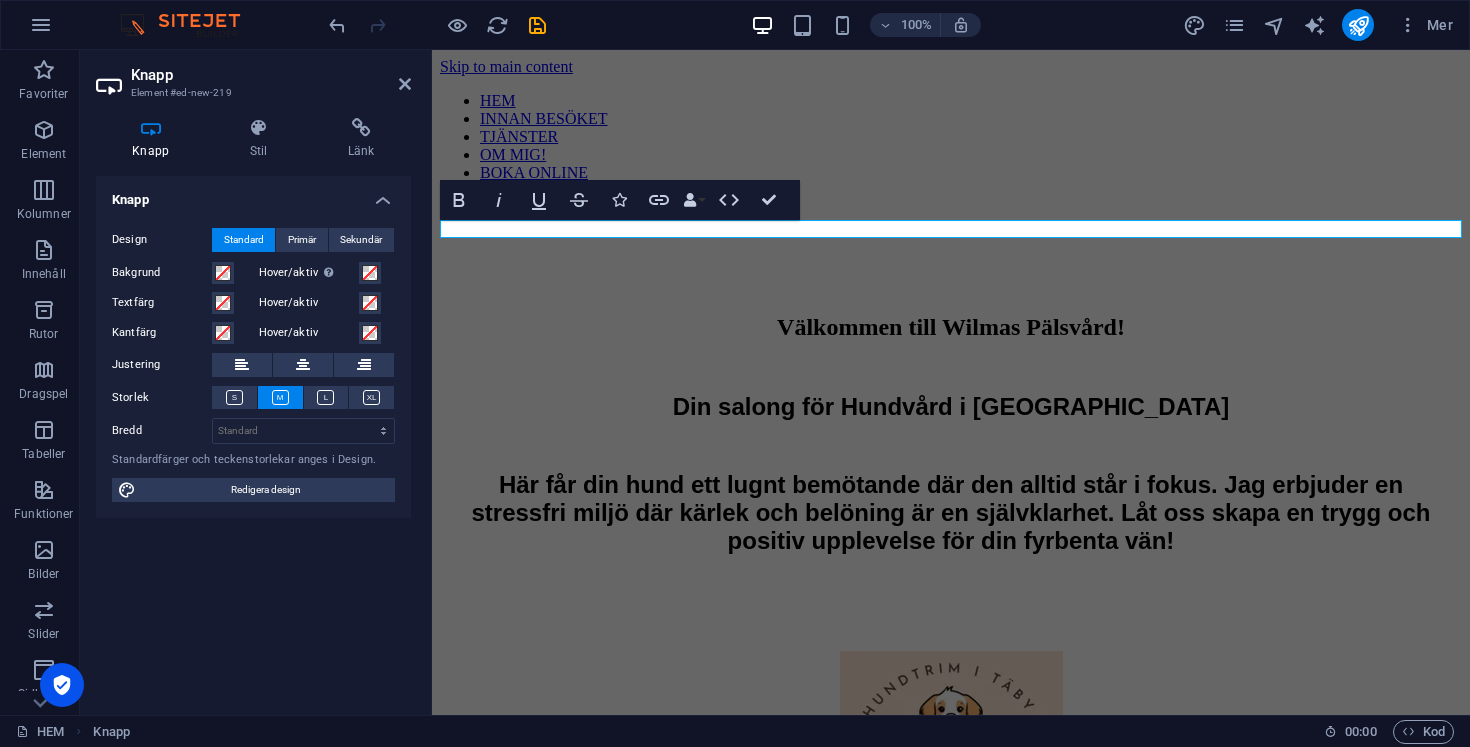 click on "​" at bounding box center (951, 225) 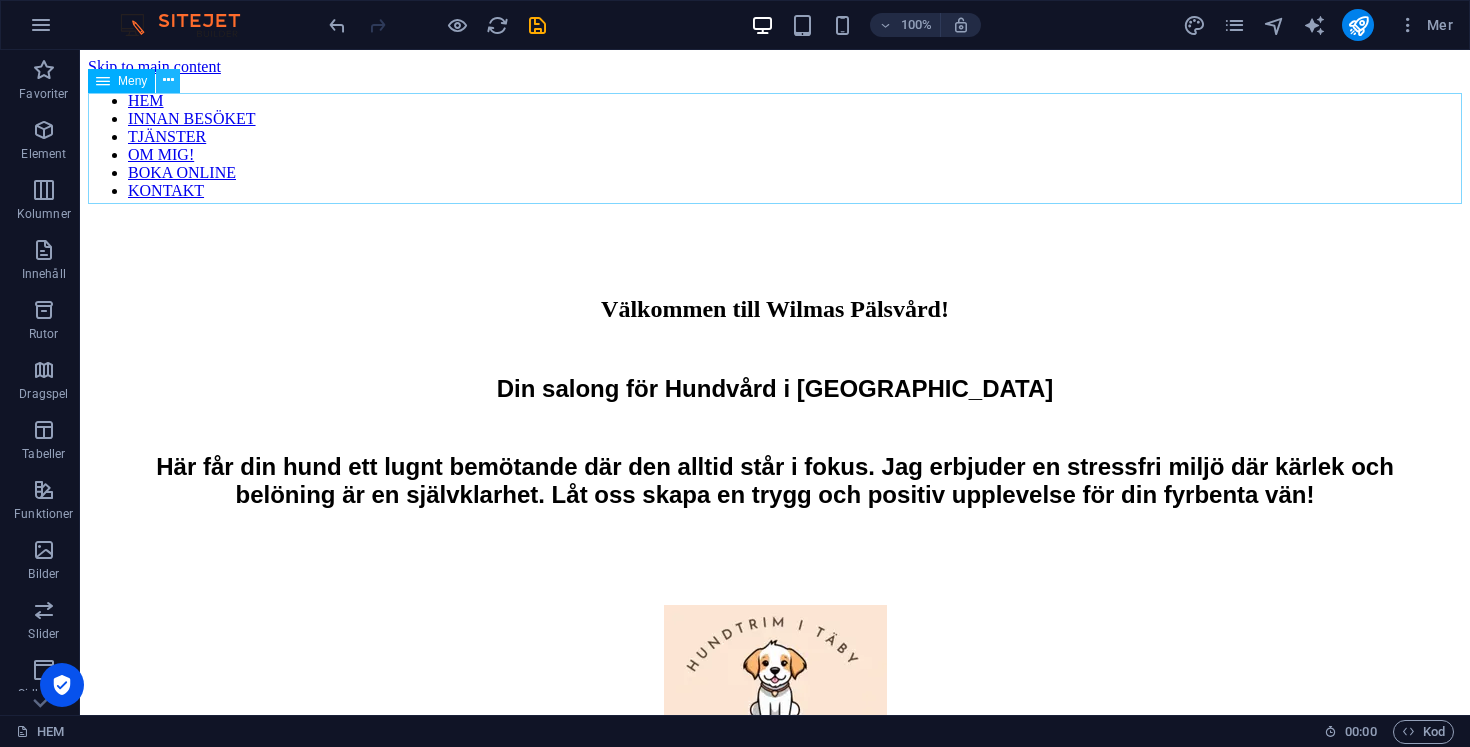 click at bounding box center (168, 80) 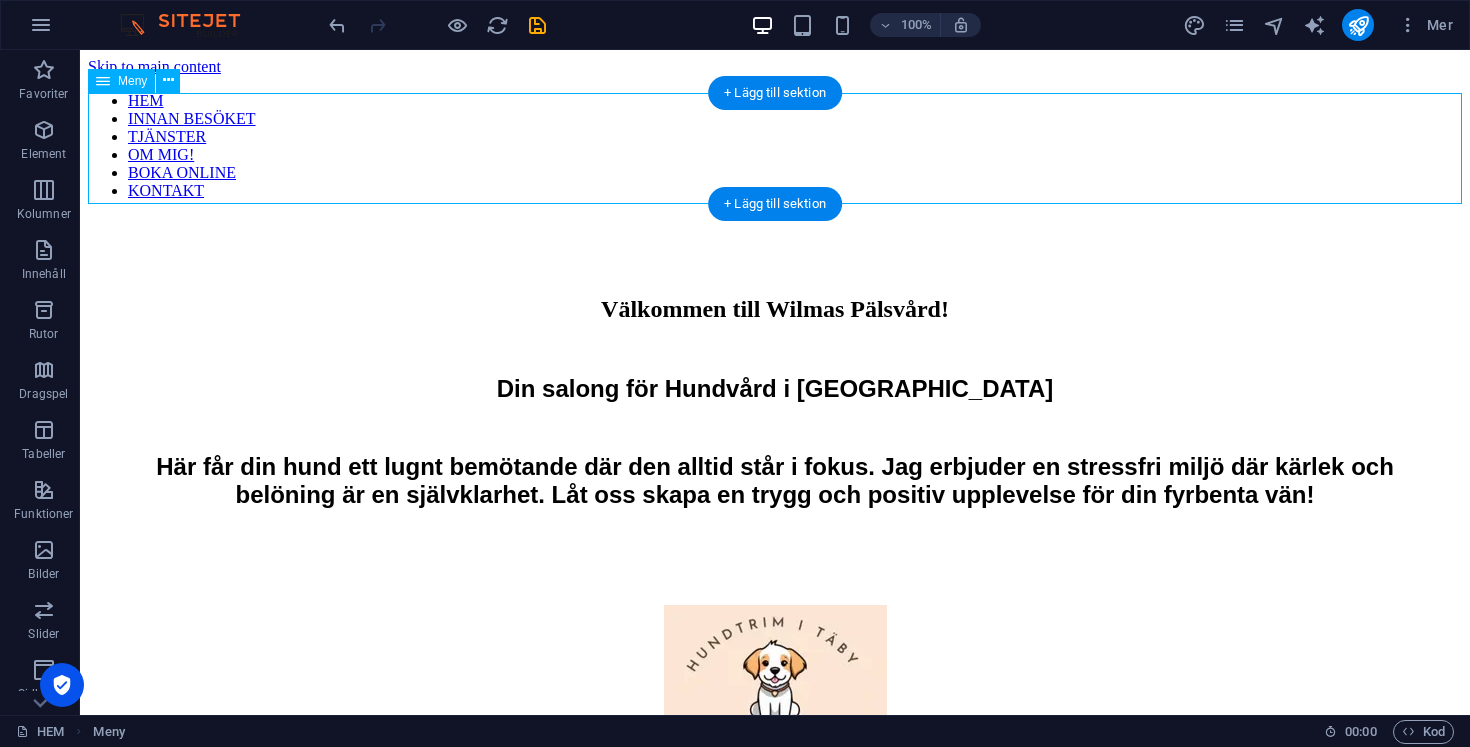 click on "HEM INNAN BESÖKET TJÄNSTER OM MIG! BOKA ONLINE KONTAKT" at bounding box center (775, 146) 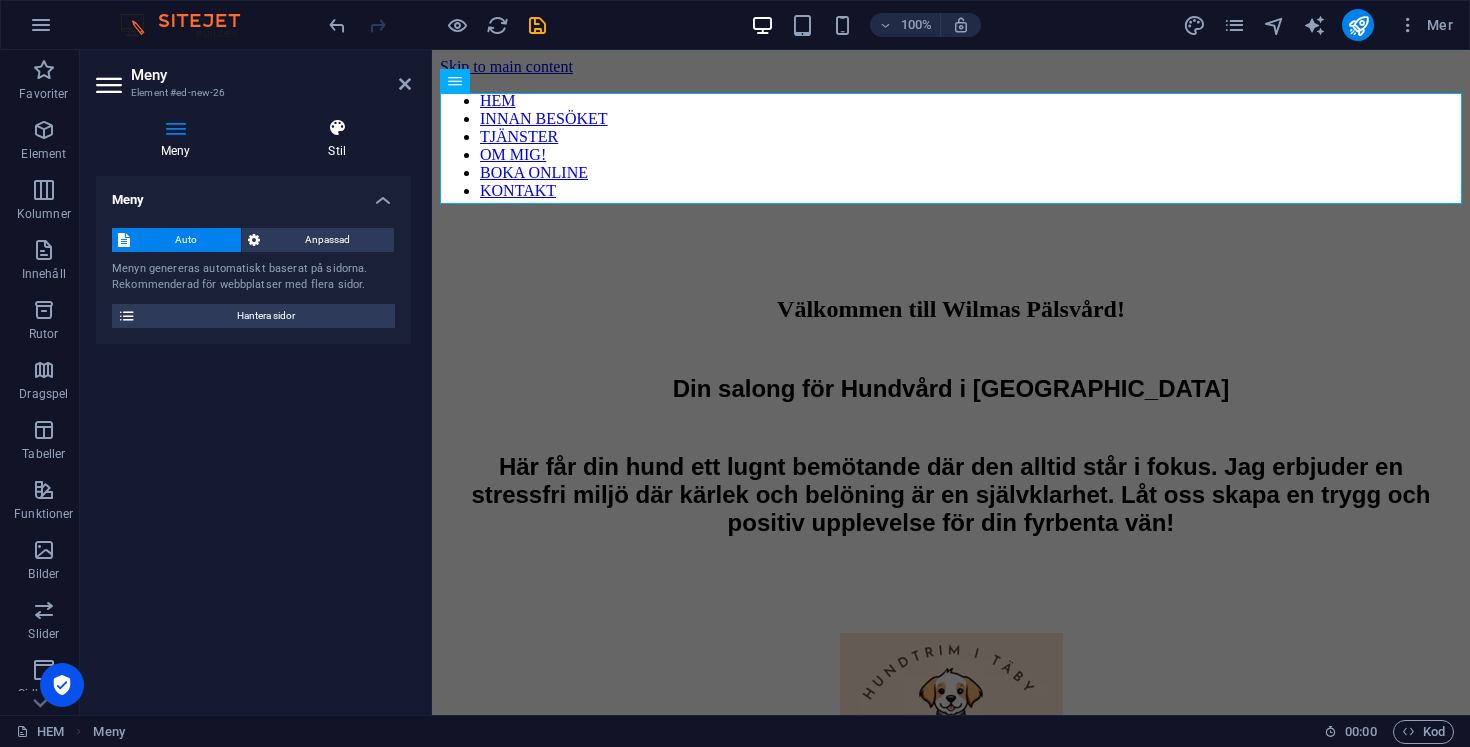 click at bounding box center [338, 128] 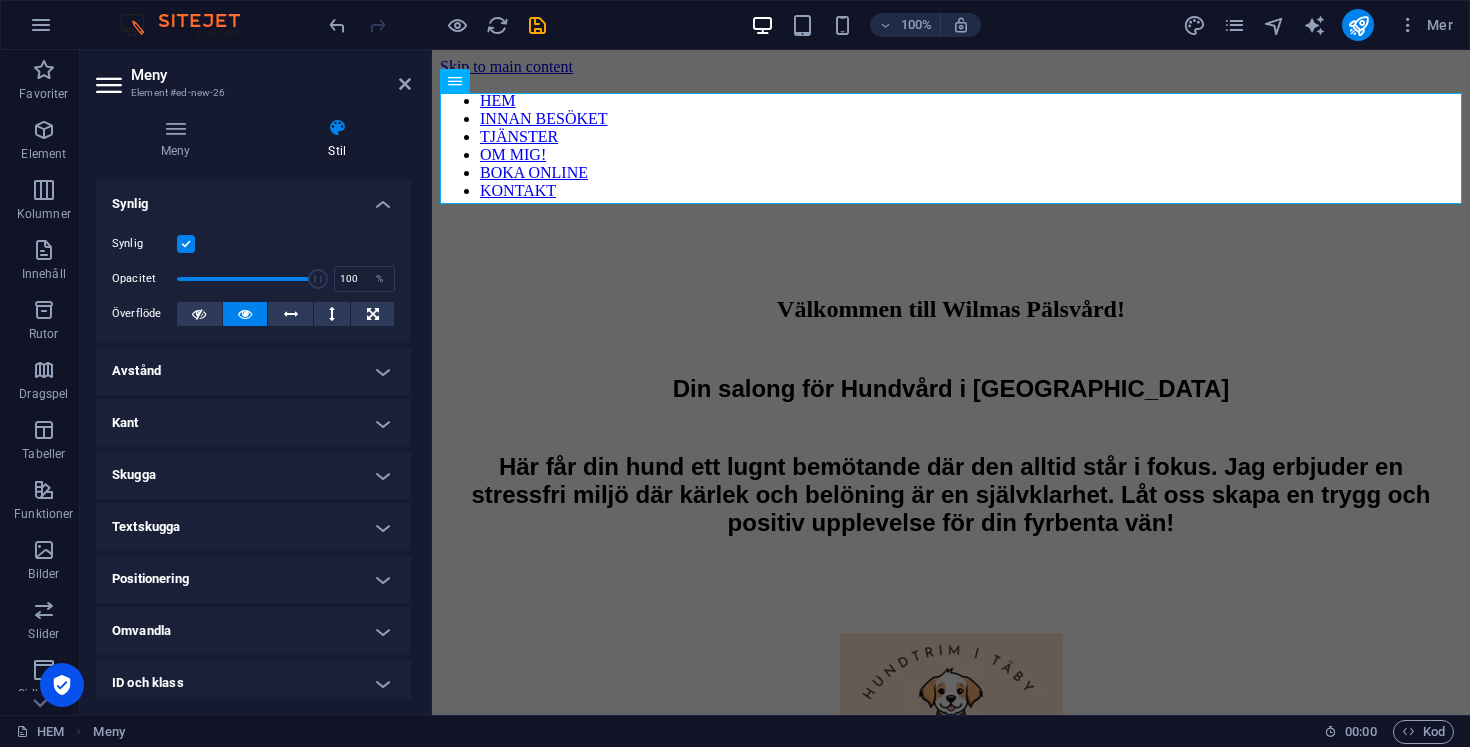 click at bounding box center (186, 244) 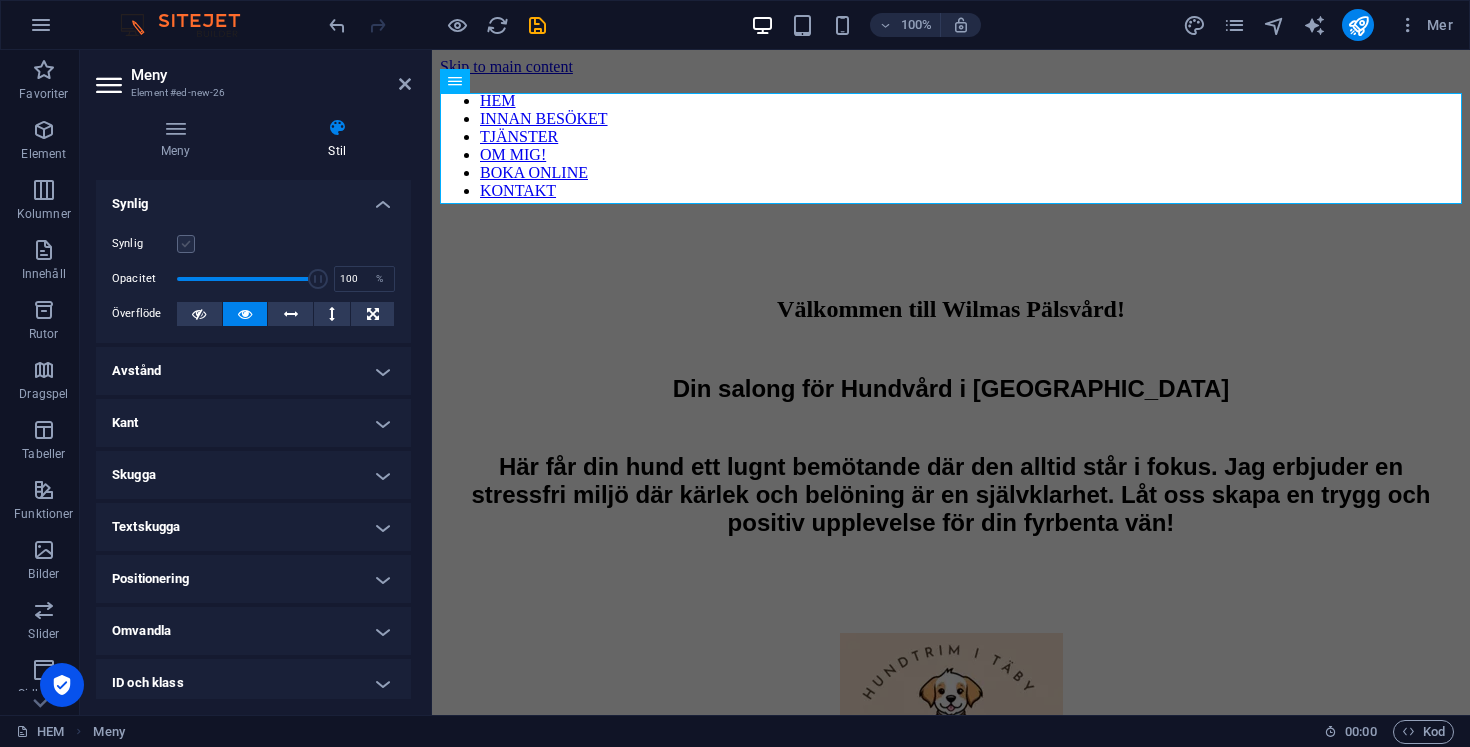 click at bounding box center (186, 244) 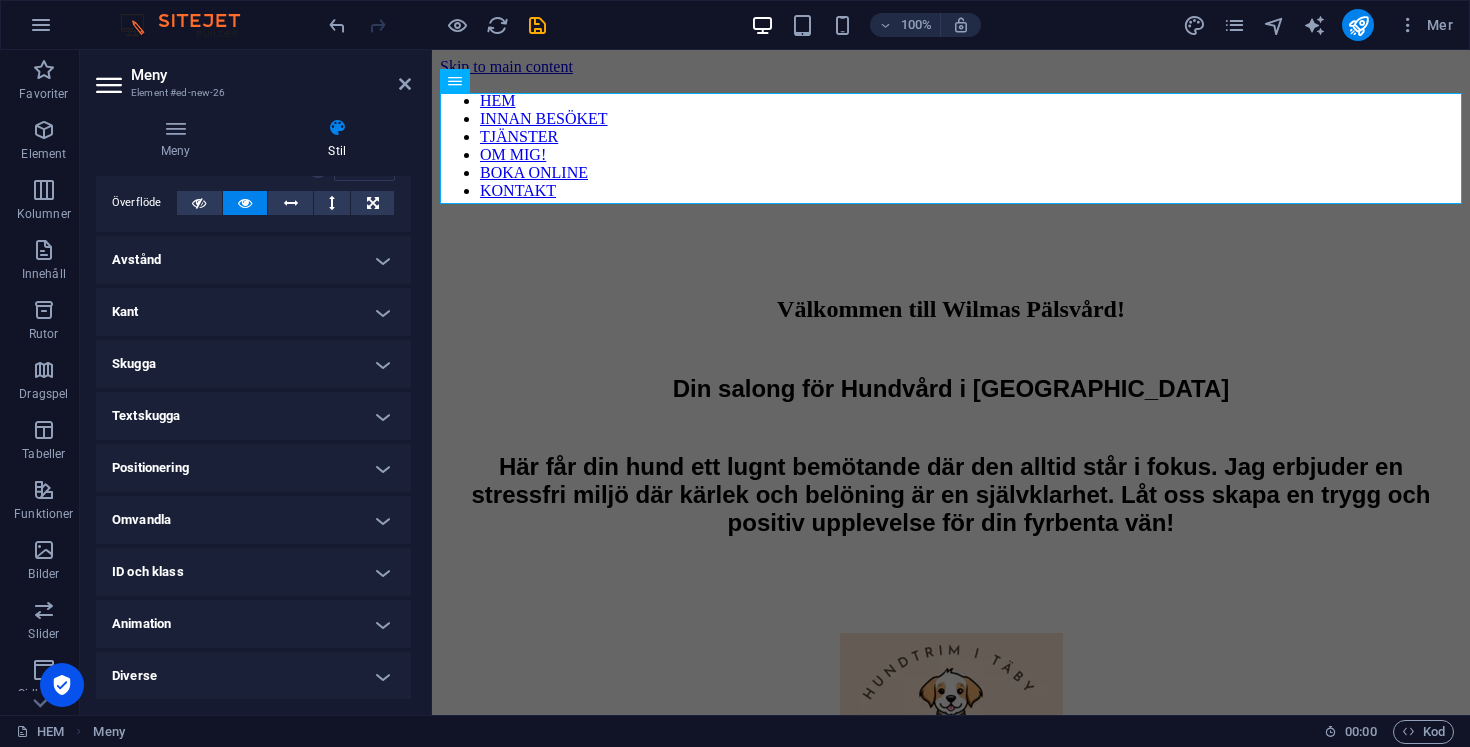 scroll, scrollTop: 0, scrollLeft: 0, axis: both 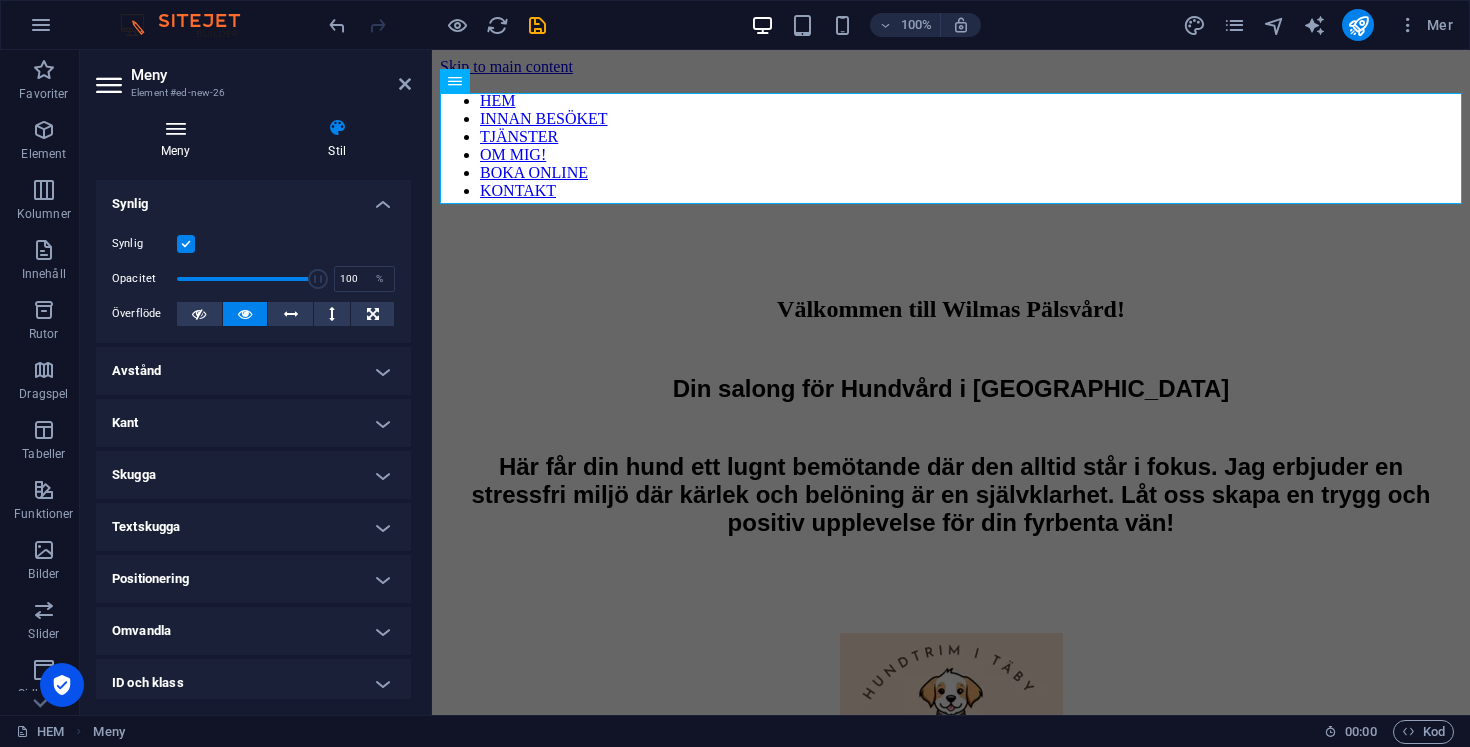click at bounding box center [176, 128] 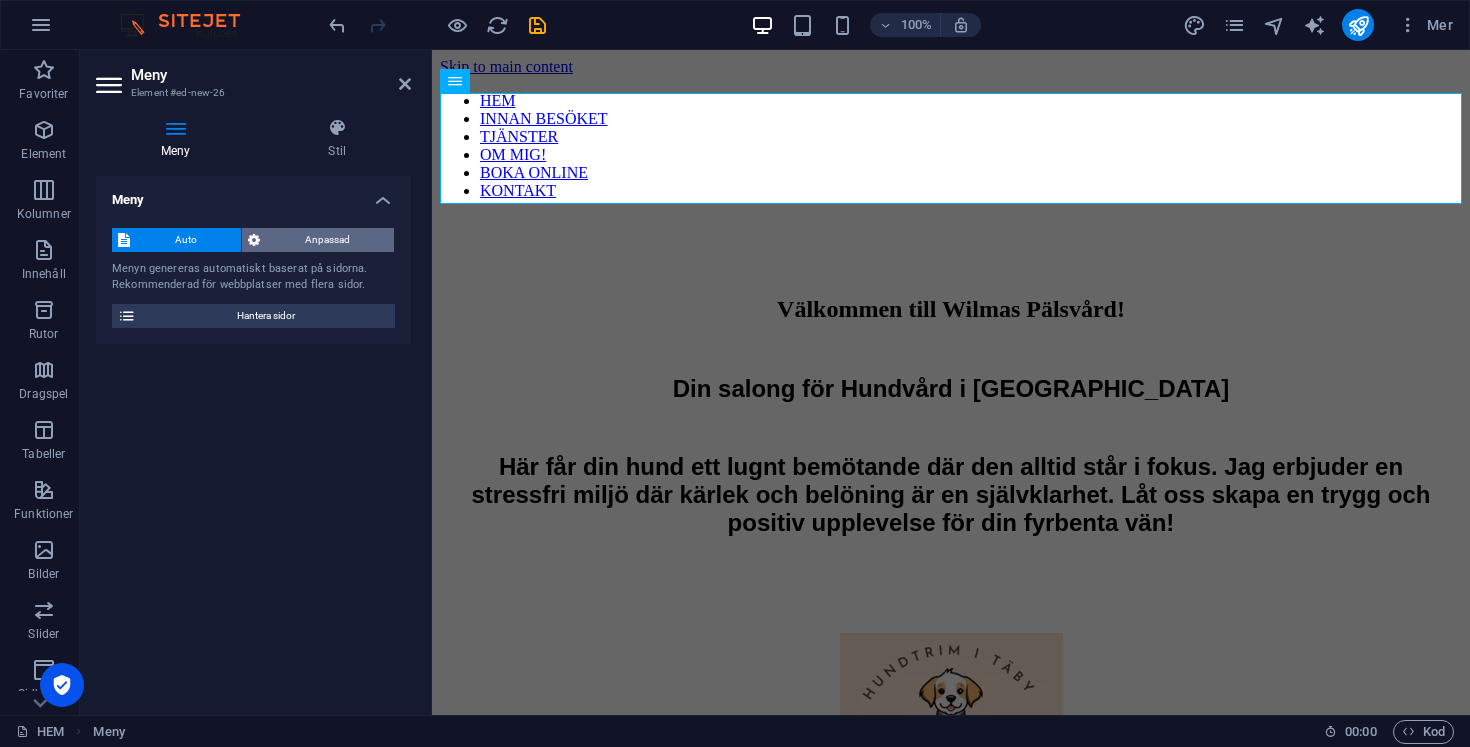 click on "Anpassad" at bounding box center [327, 240] 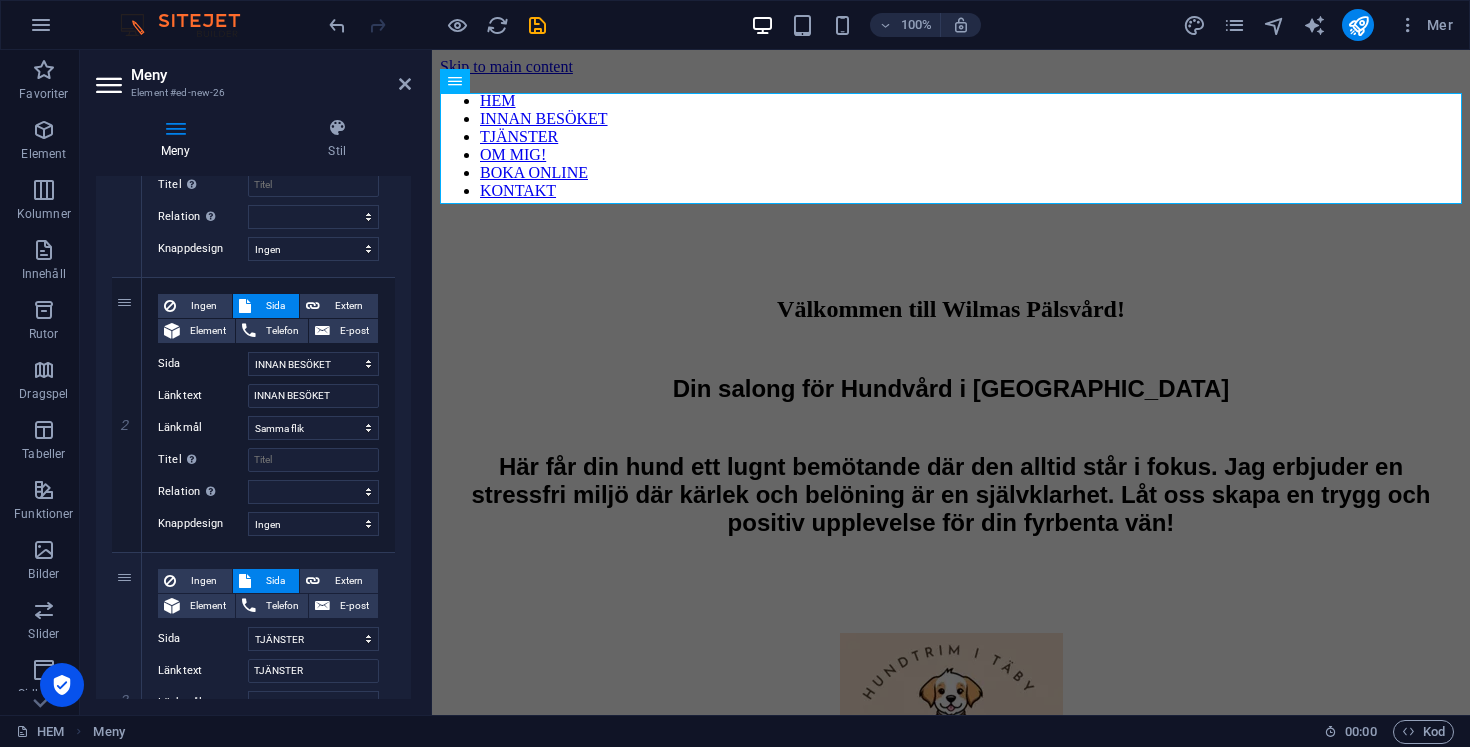 scroll, scrollTop: 369, scrollLeft: 0, axis: vertical 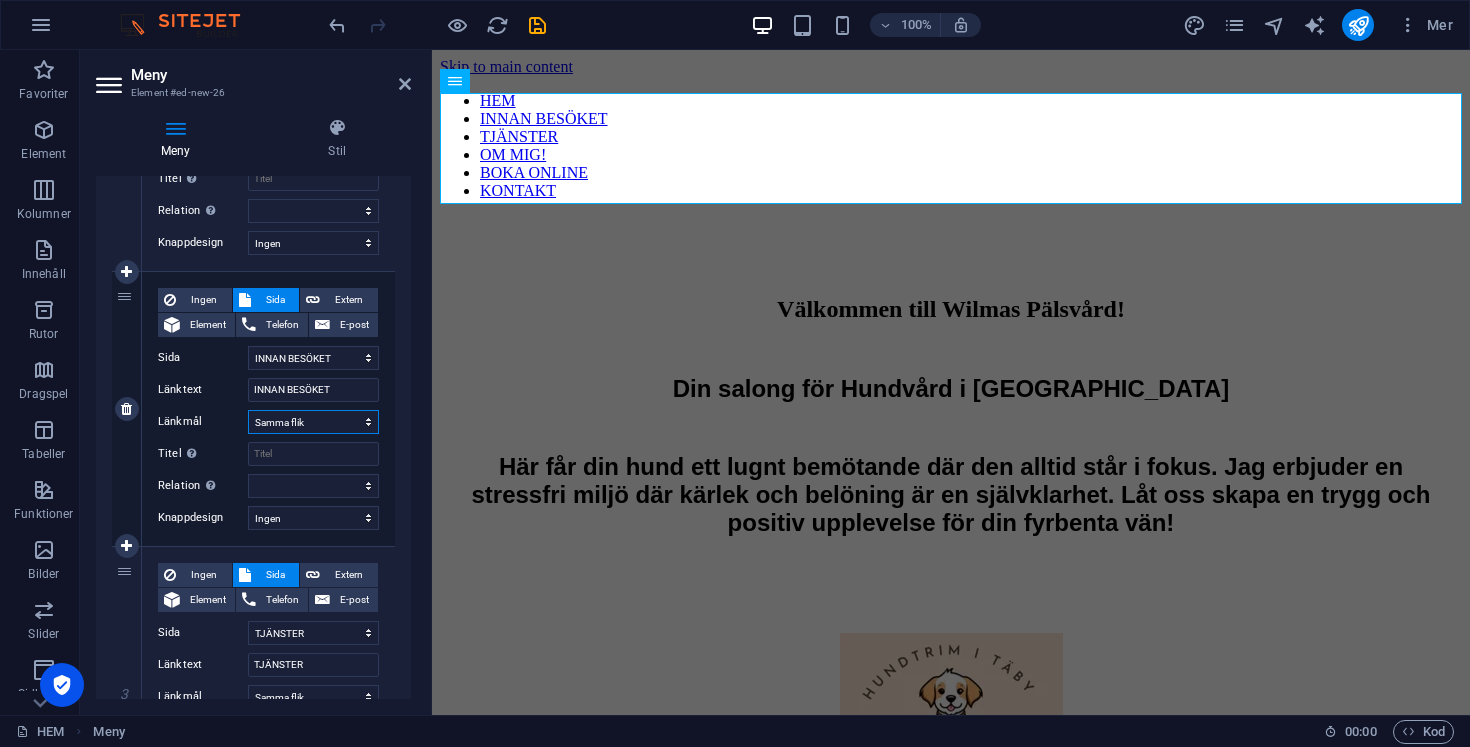 click on "Ny flik Samma flik Överlägg" at bounding box center [313, 422] 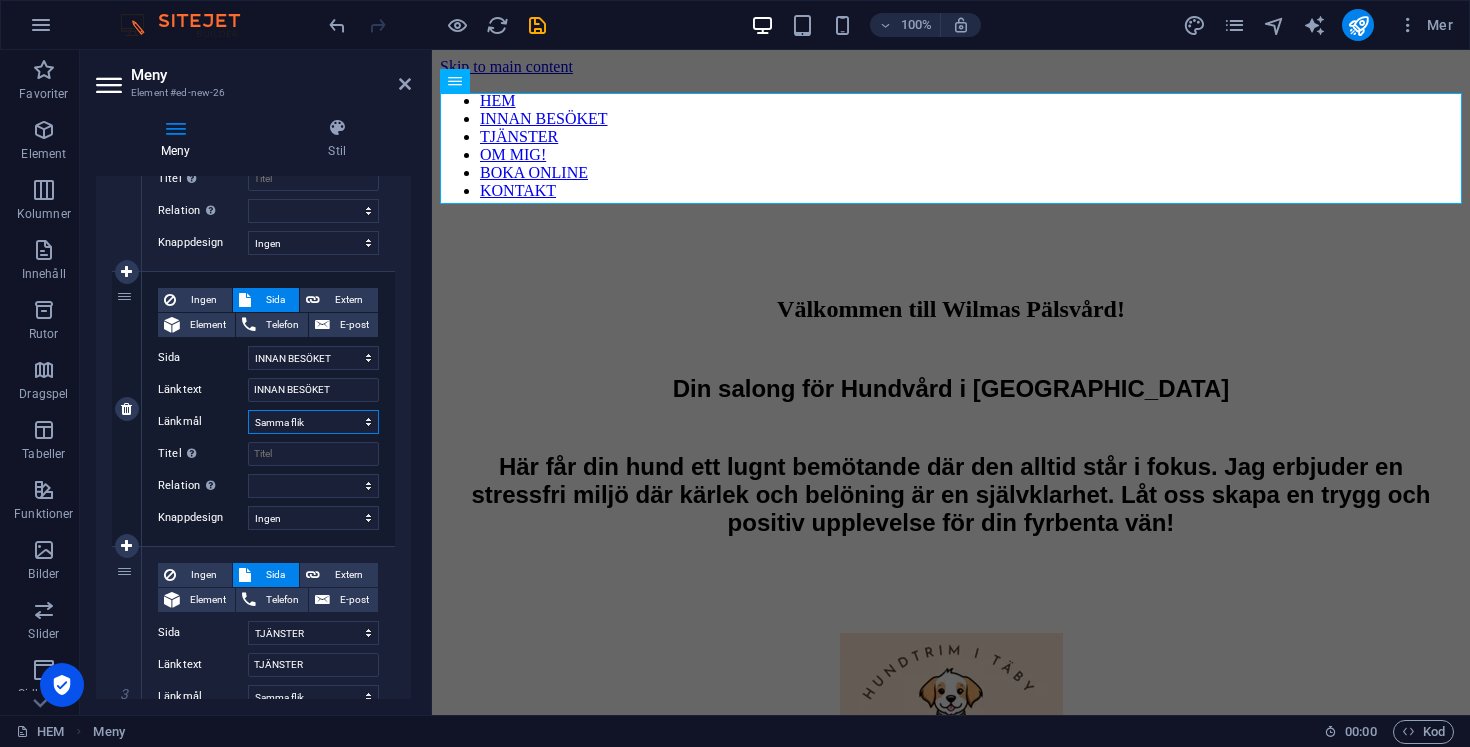 select on "blank" 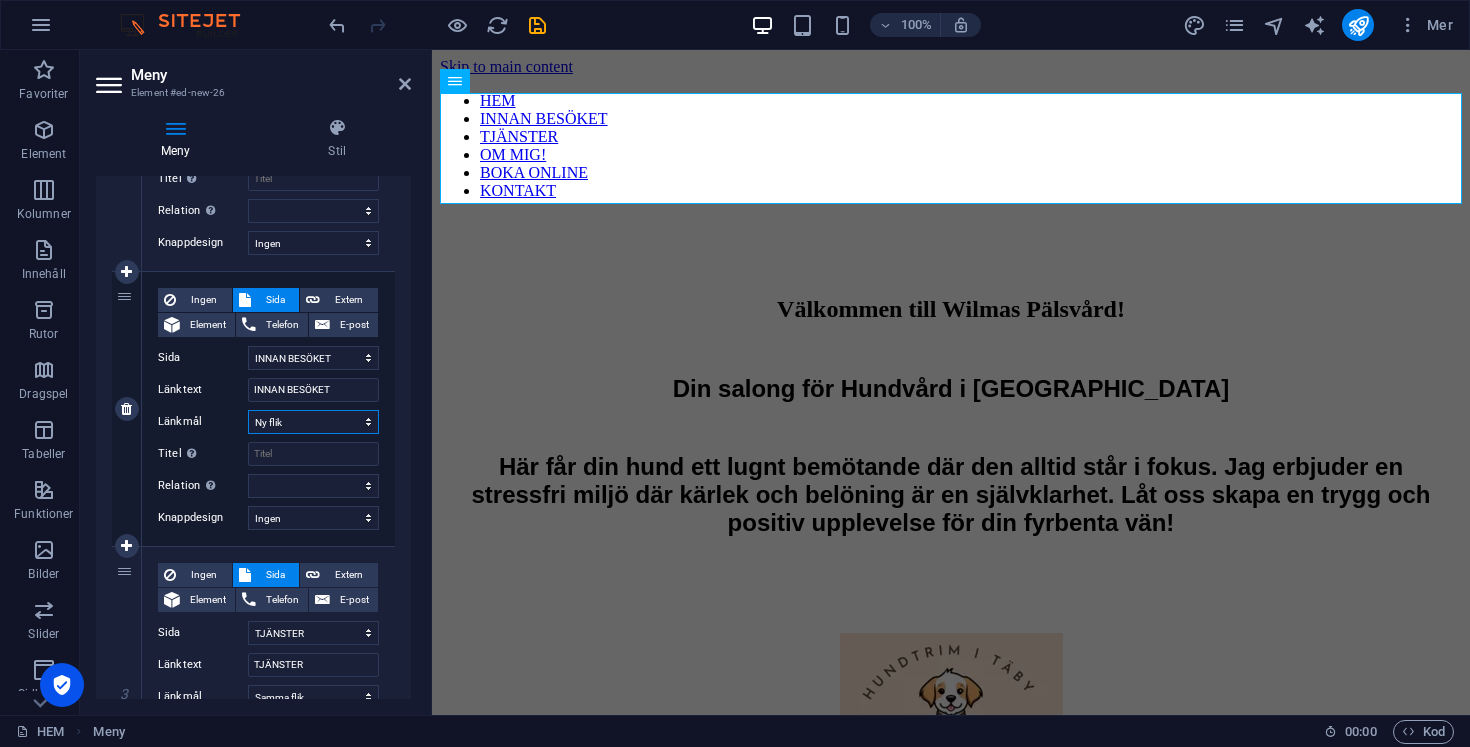 select 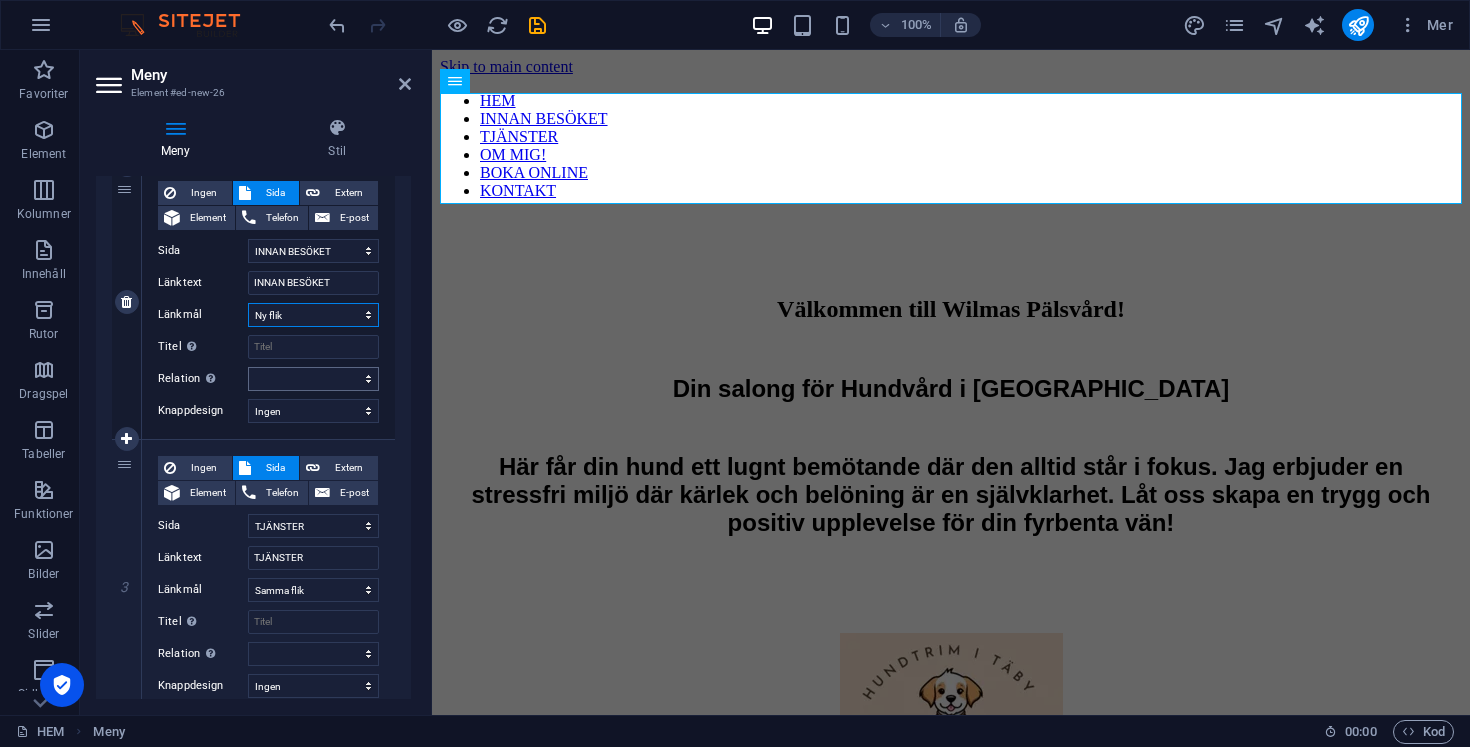 scroll, scrollTop: 479, scrollLeft: 0, axis: vertical 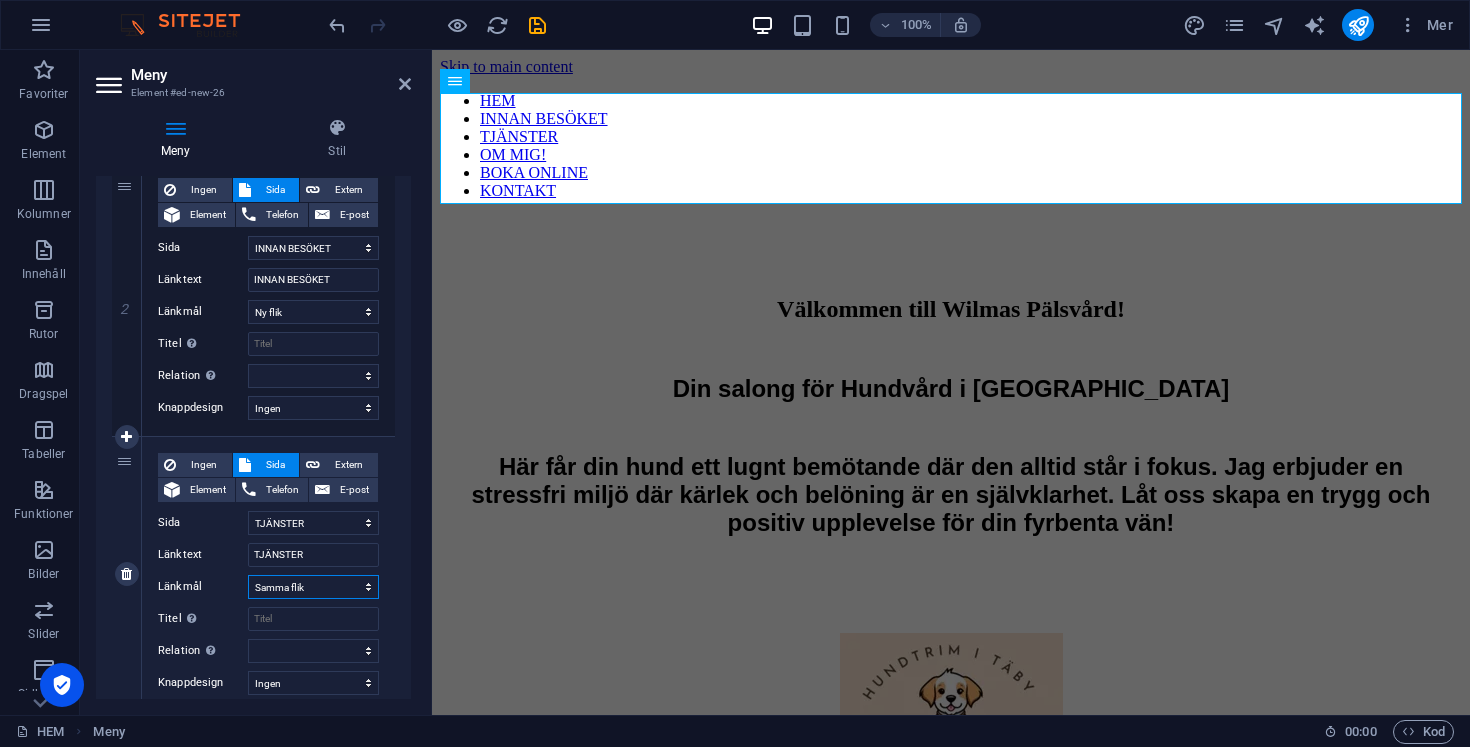 click on "Ny flik Samma flik Överlägg" at bounding box center (313, 587) 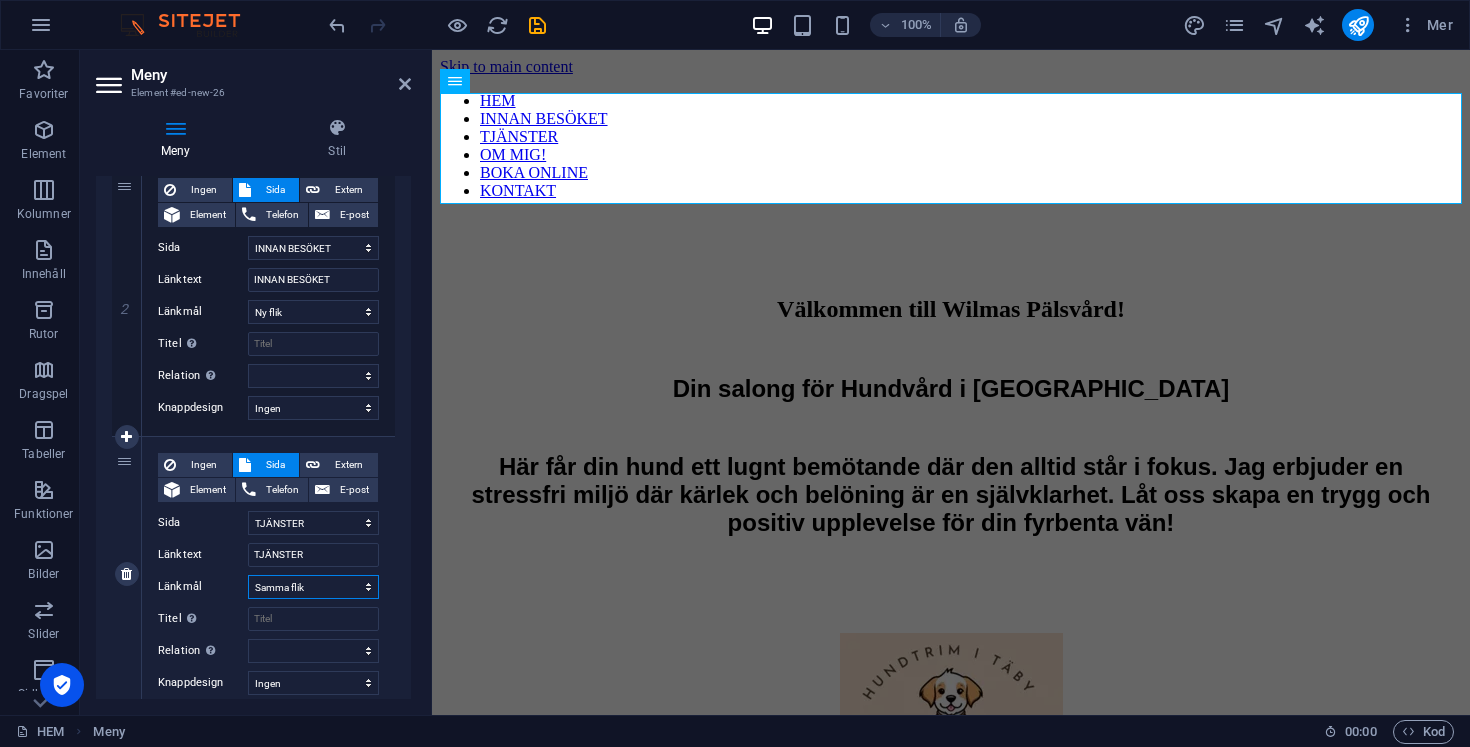 select on "blank" 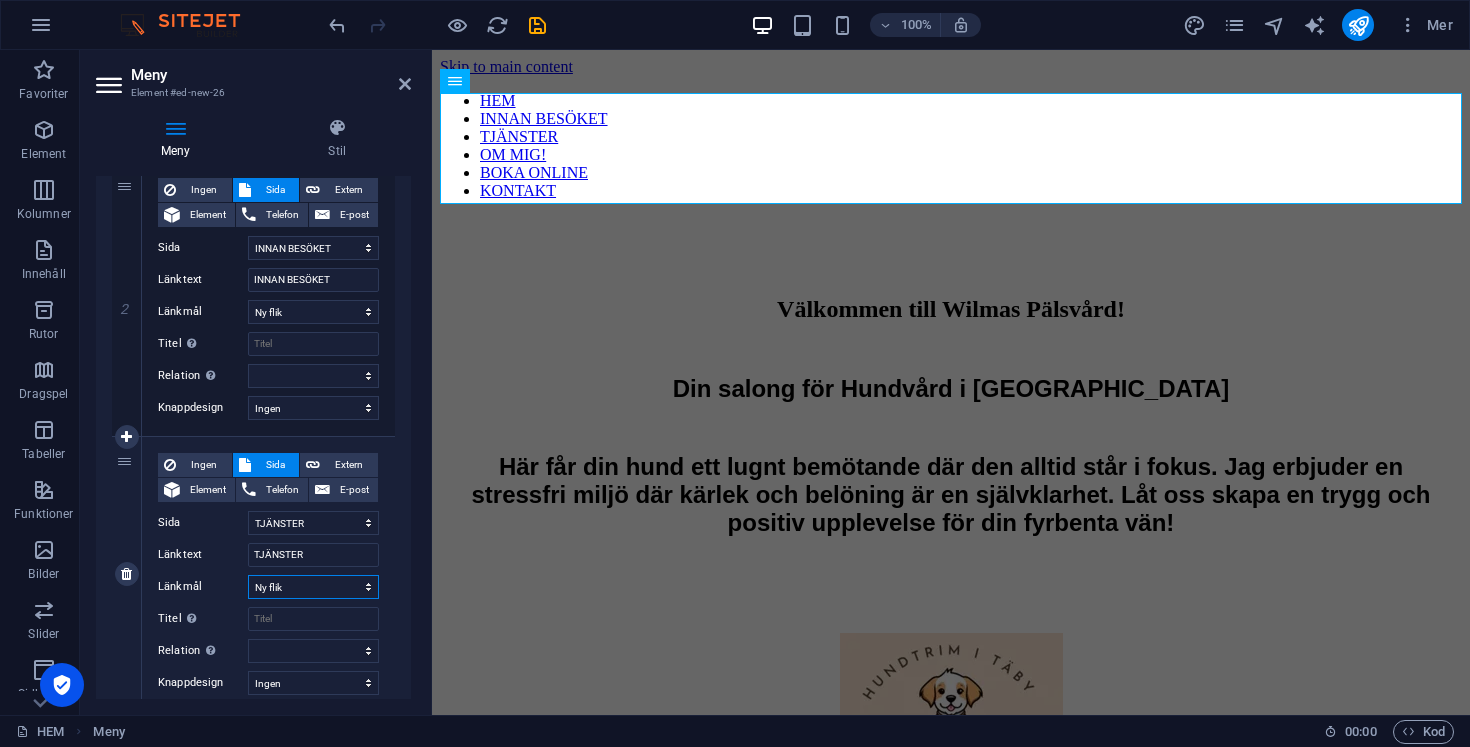 select 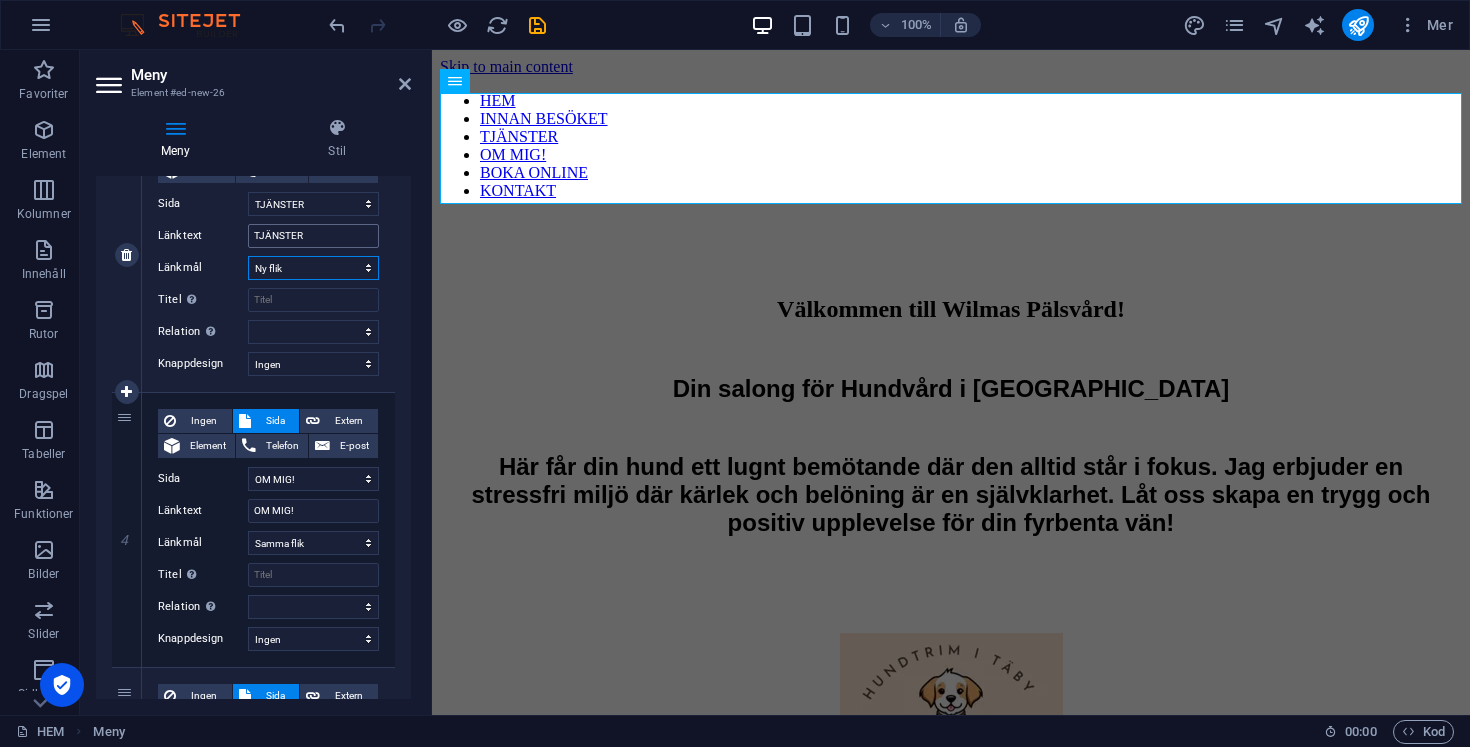 scroll, scrollTop: 809, scrollLeft: 0, axis: vertical 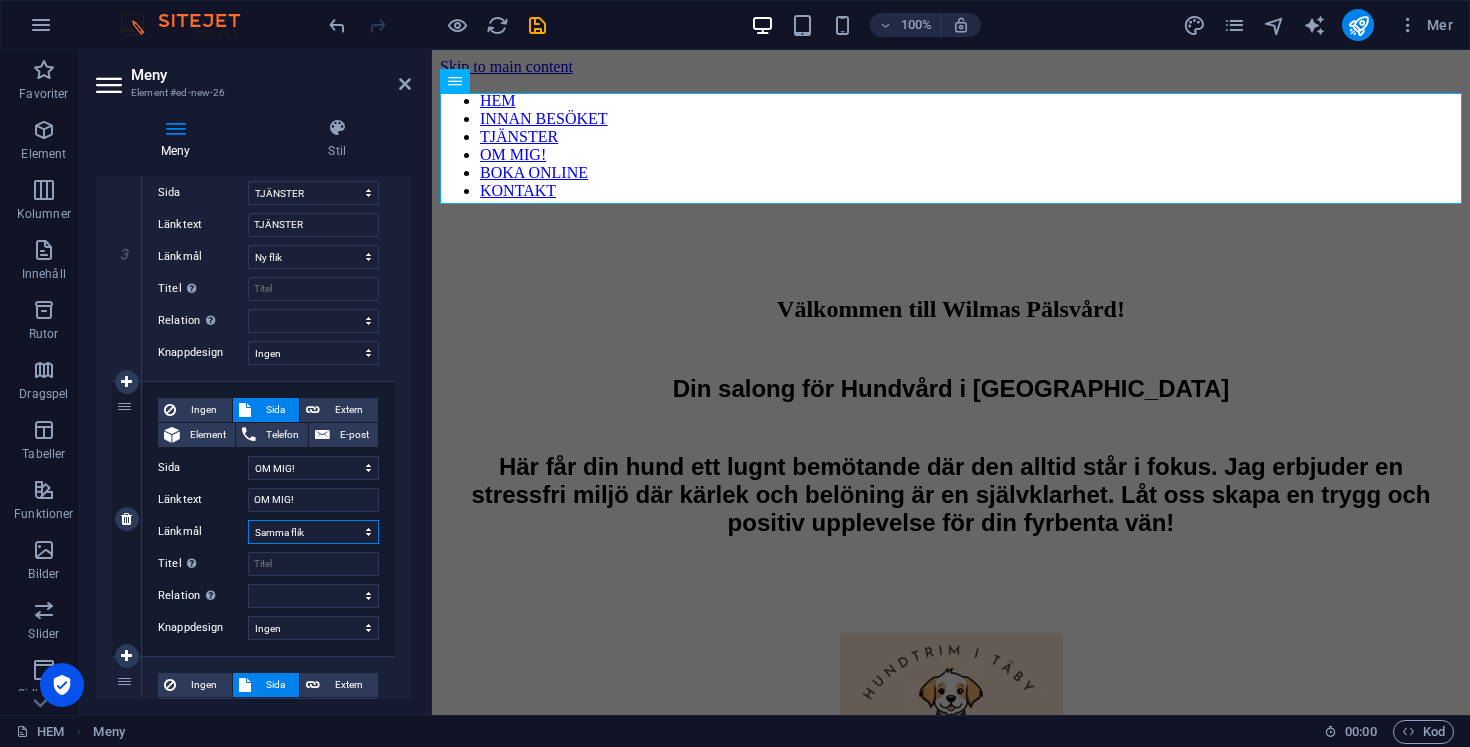 click on "Ny flik Samma flik Överlägg" at bounding box center (313, 532) 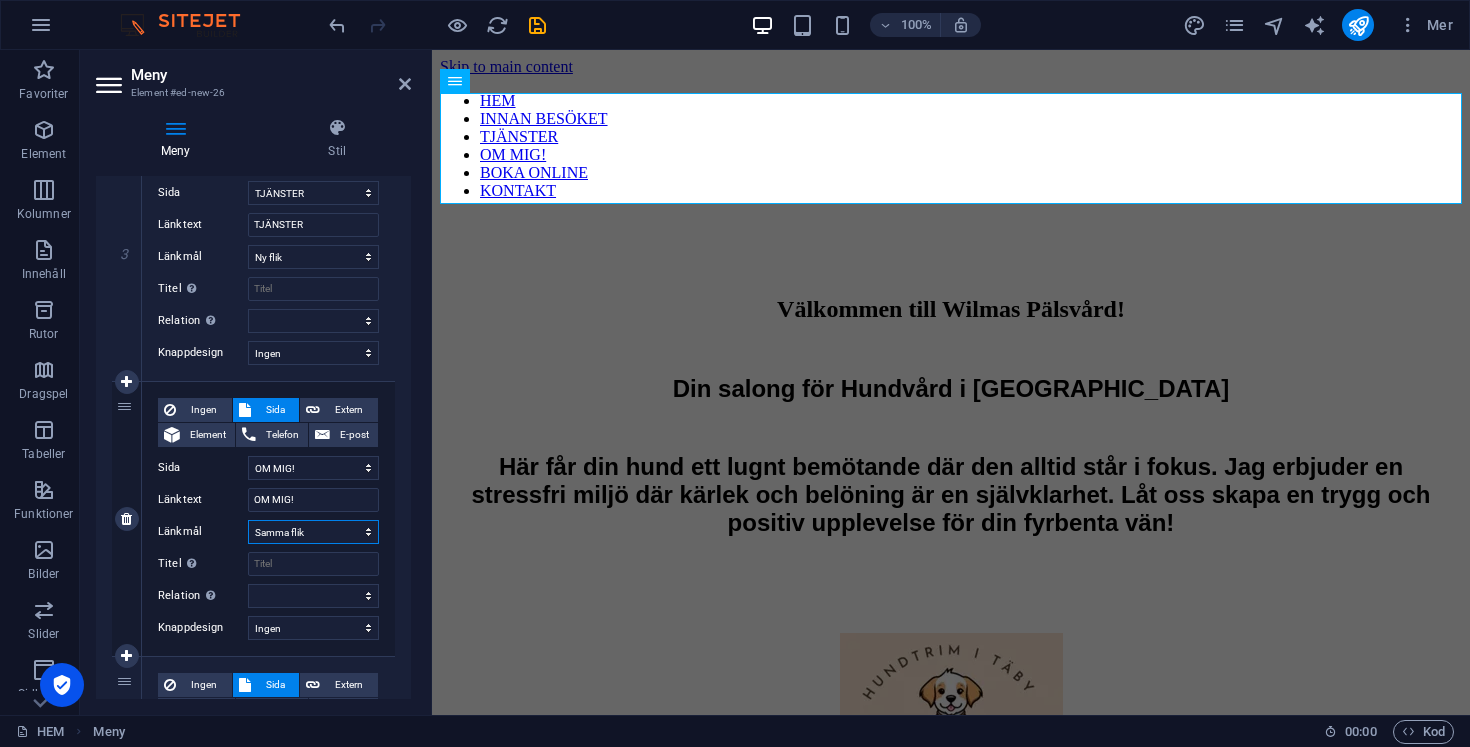 select on "blank" 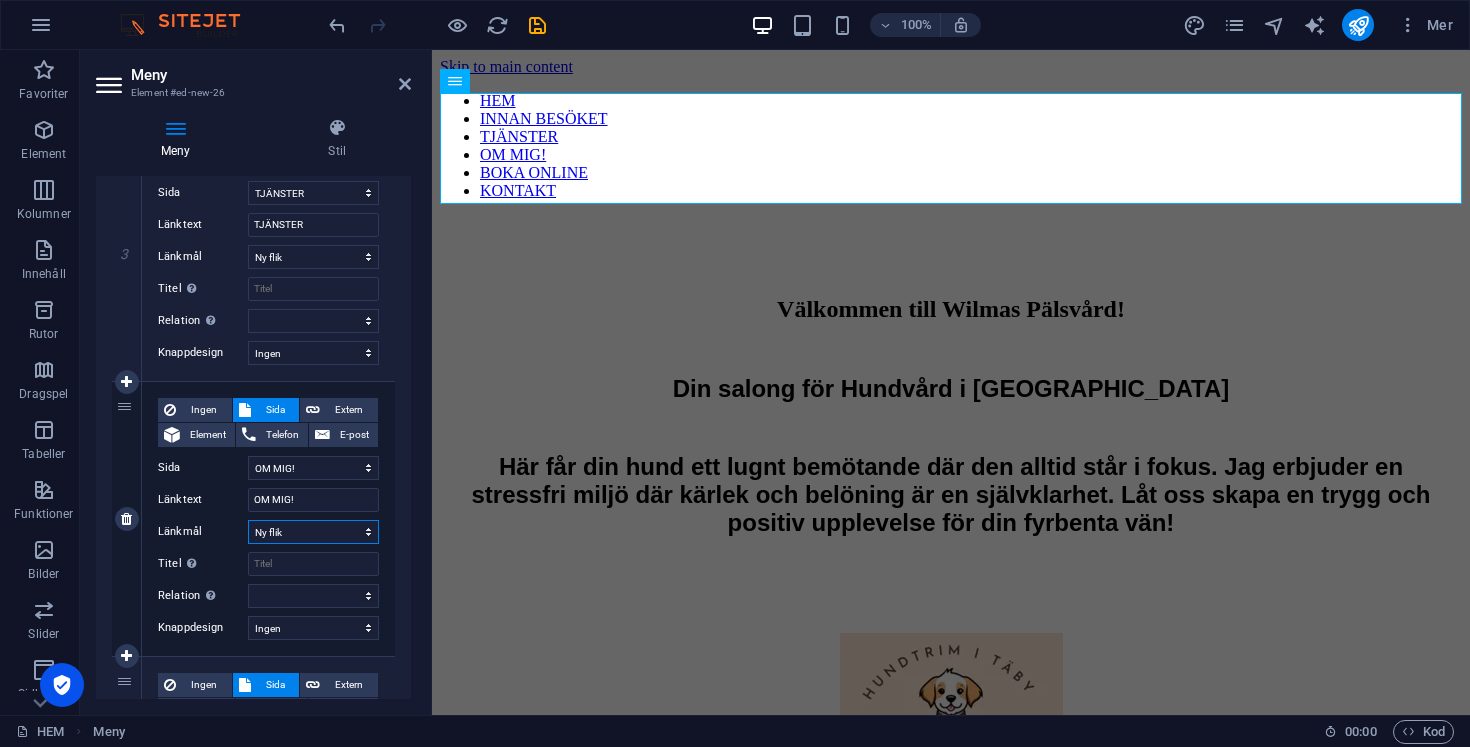select 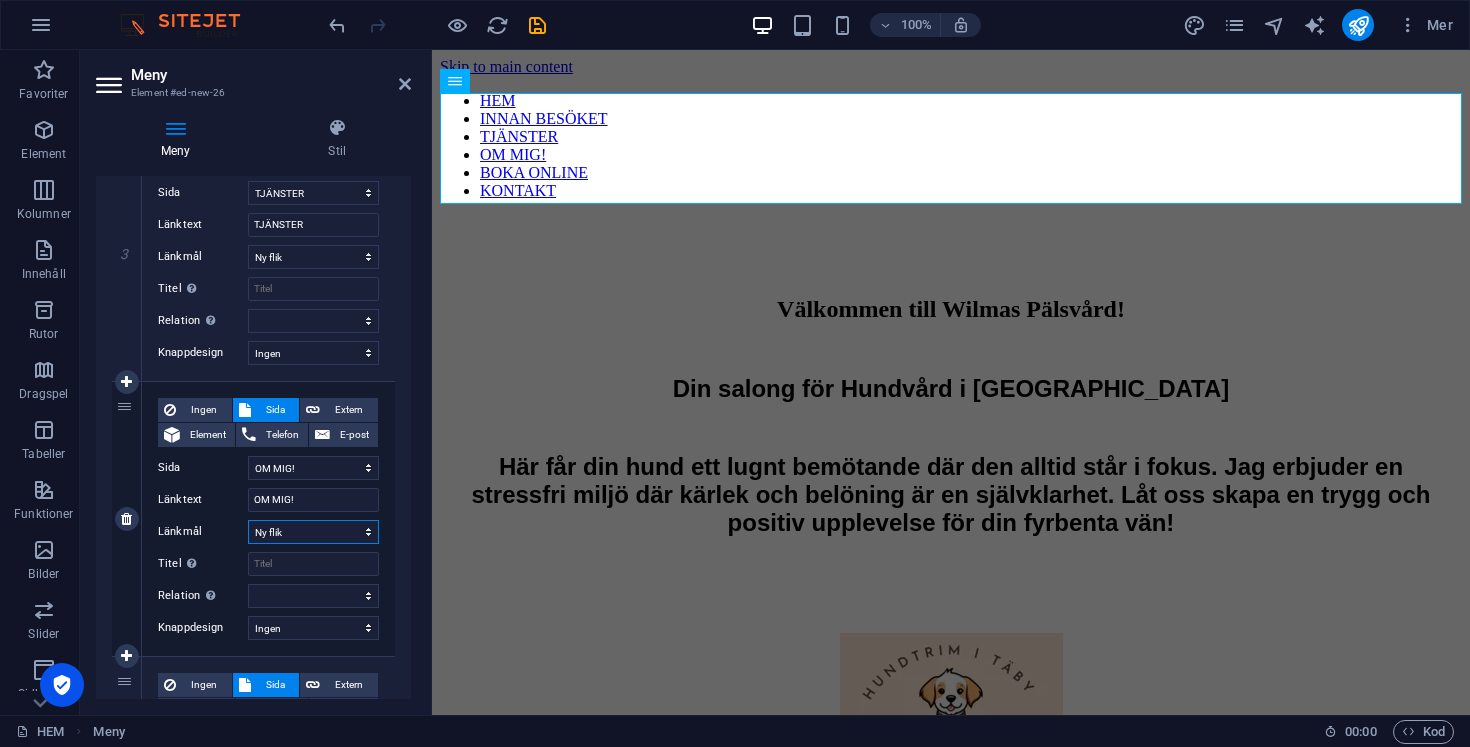 select 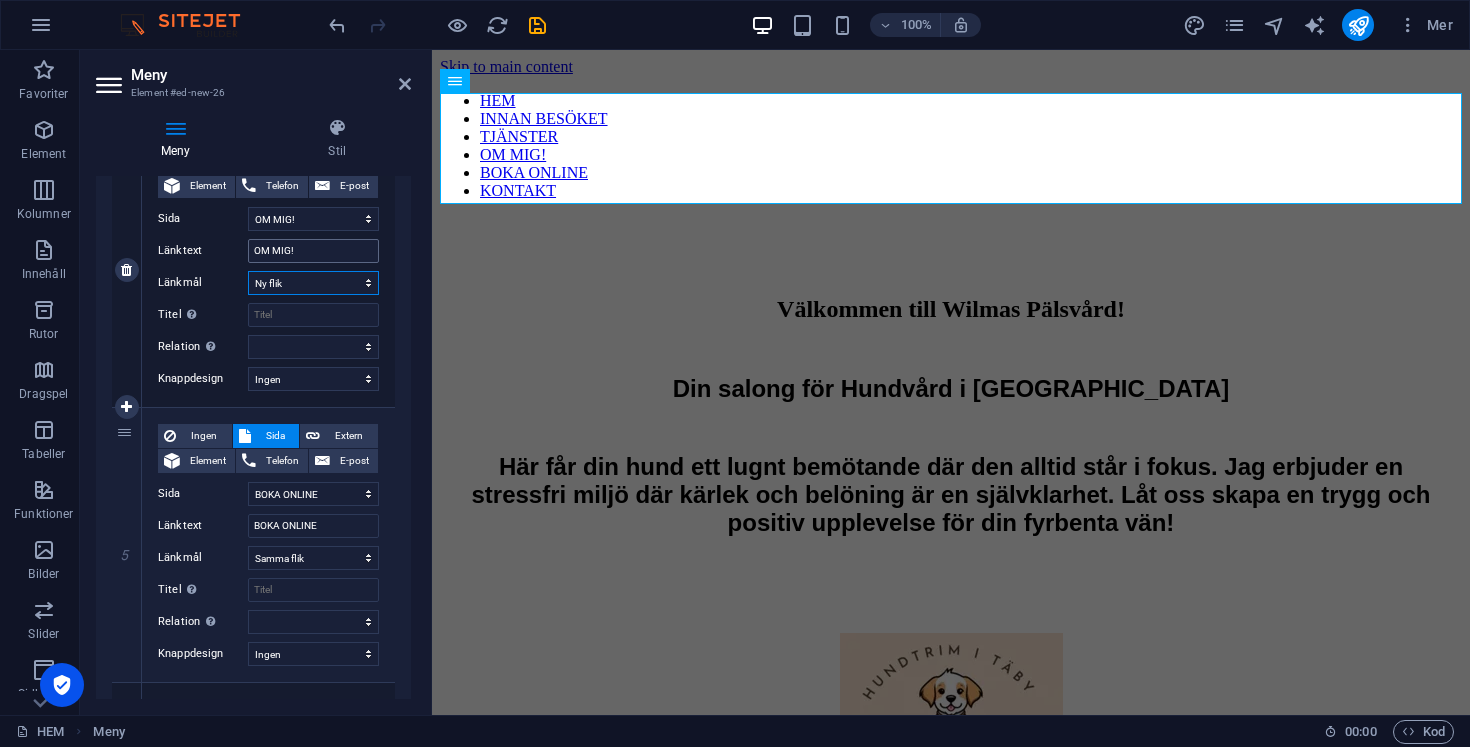 scroll, scrollTop: 1061, scrollLeft: 0, axis: vertical 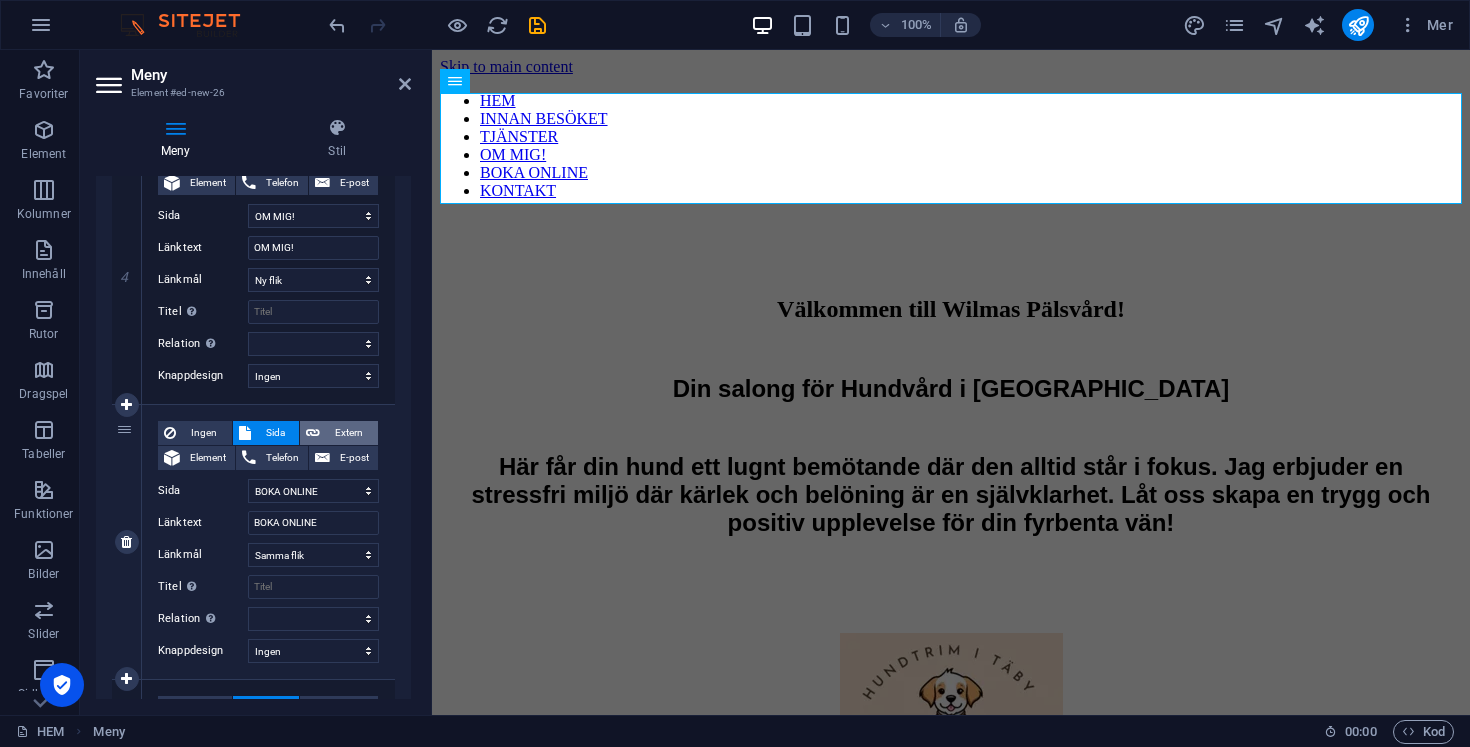 click on "Extern" at bounding box center [349, 433] 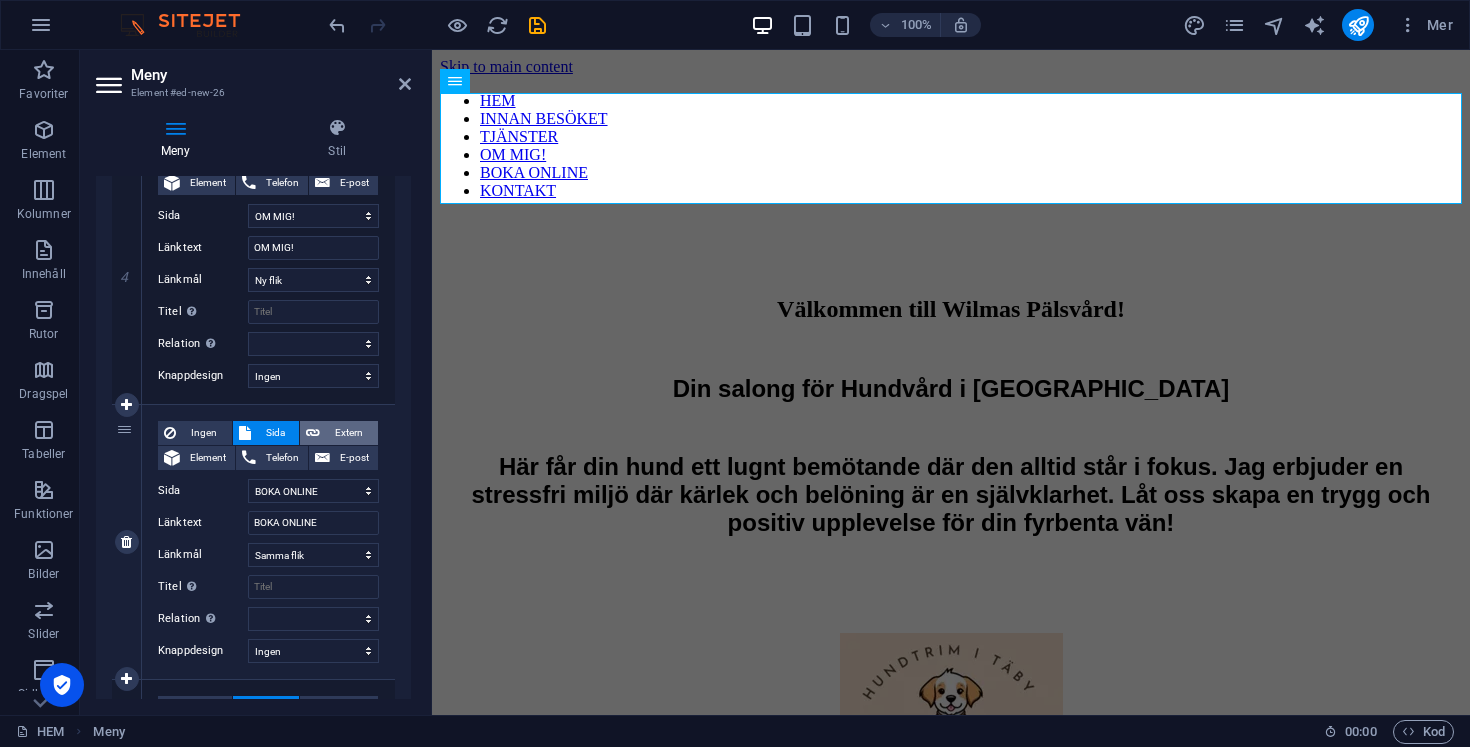 select 